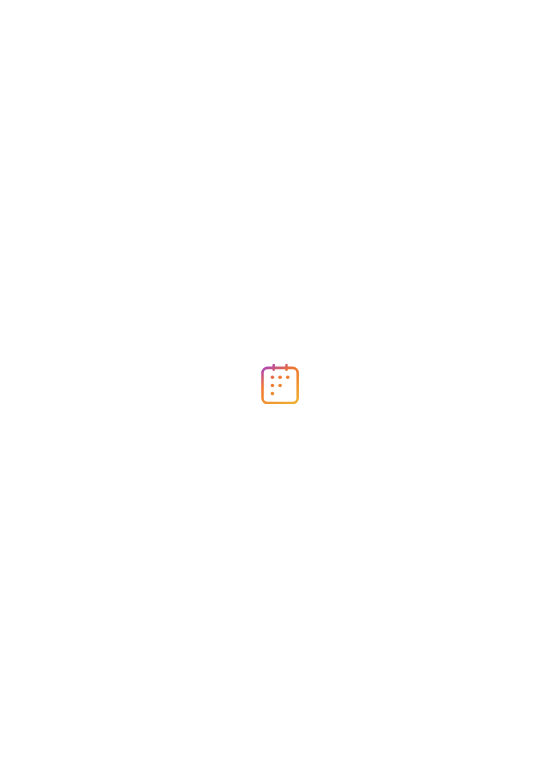 scroll, scrollTop: 0, scrollLeft: 0, axis: both 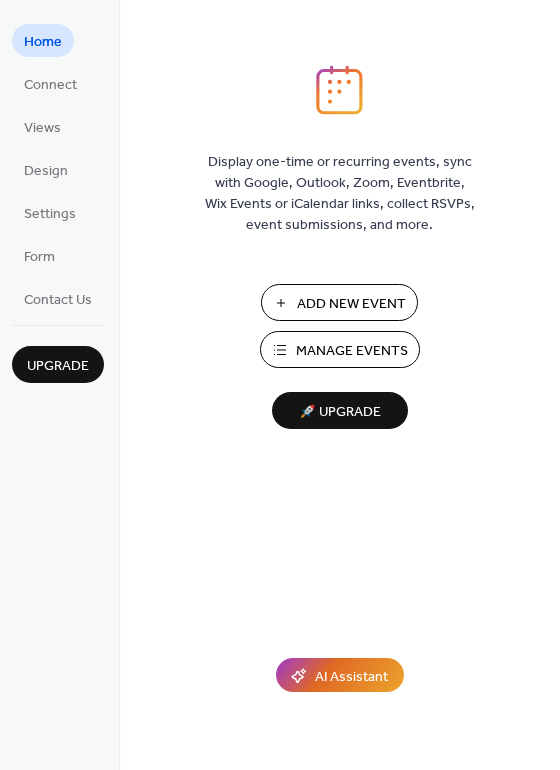 click on "Manage Events" at bounding box center [352, 351] 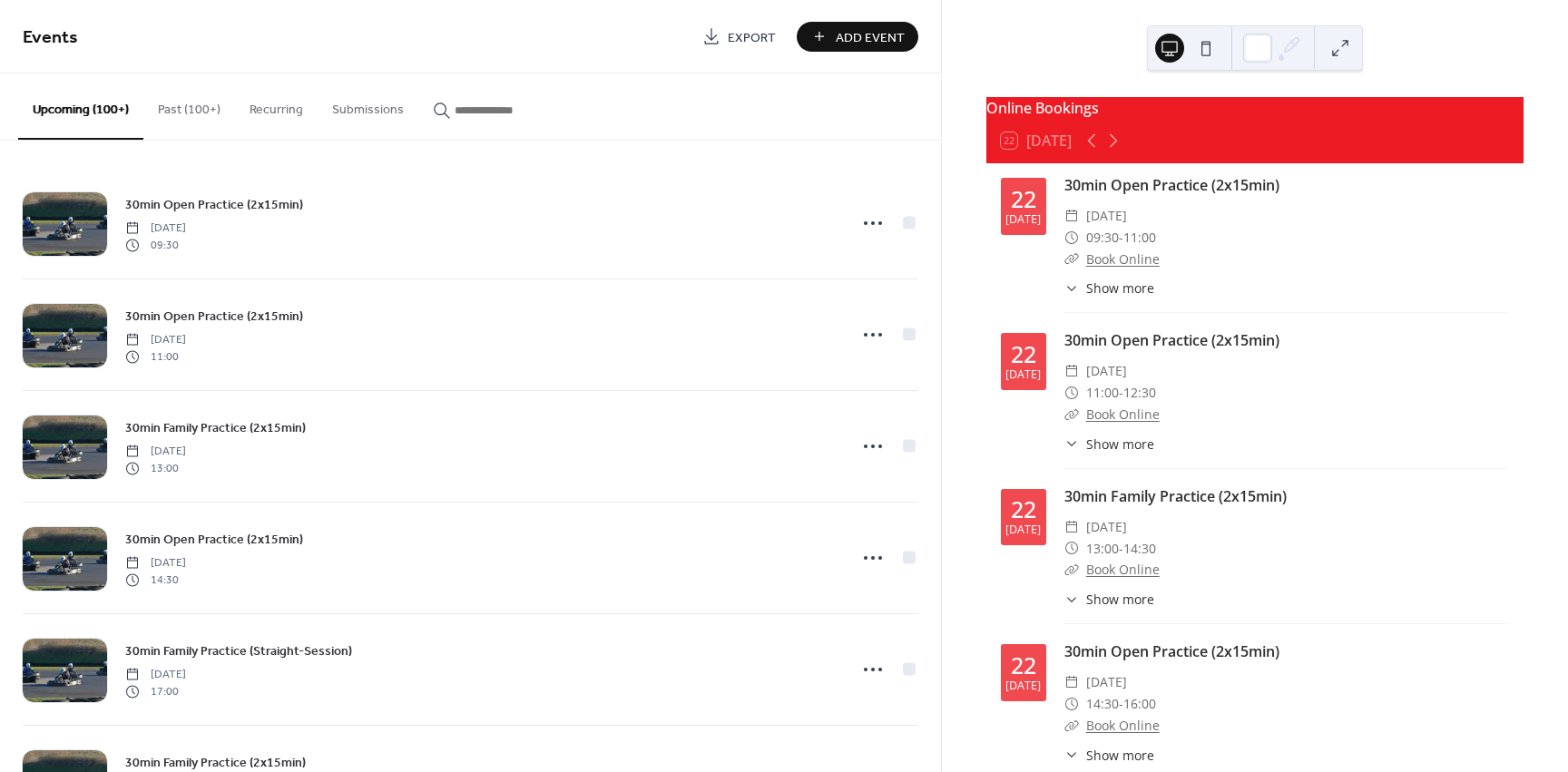 scroll, scrollTop: 0, scrollLeft: 0, axis: both 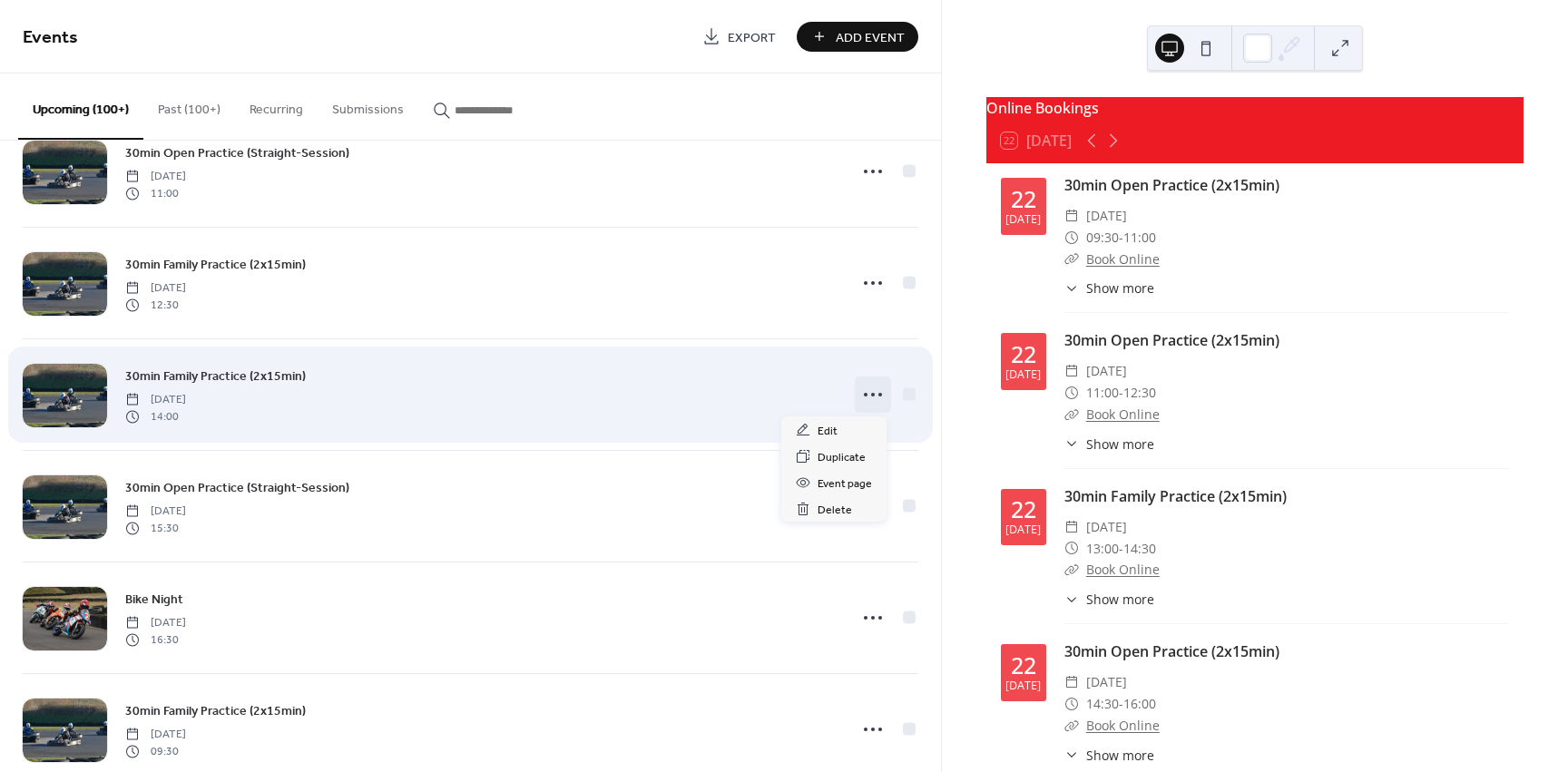 click 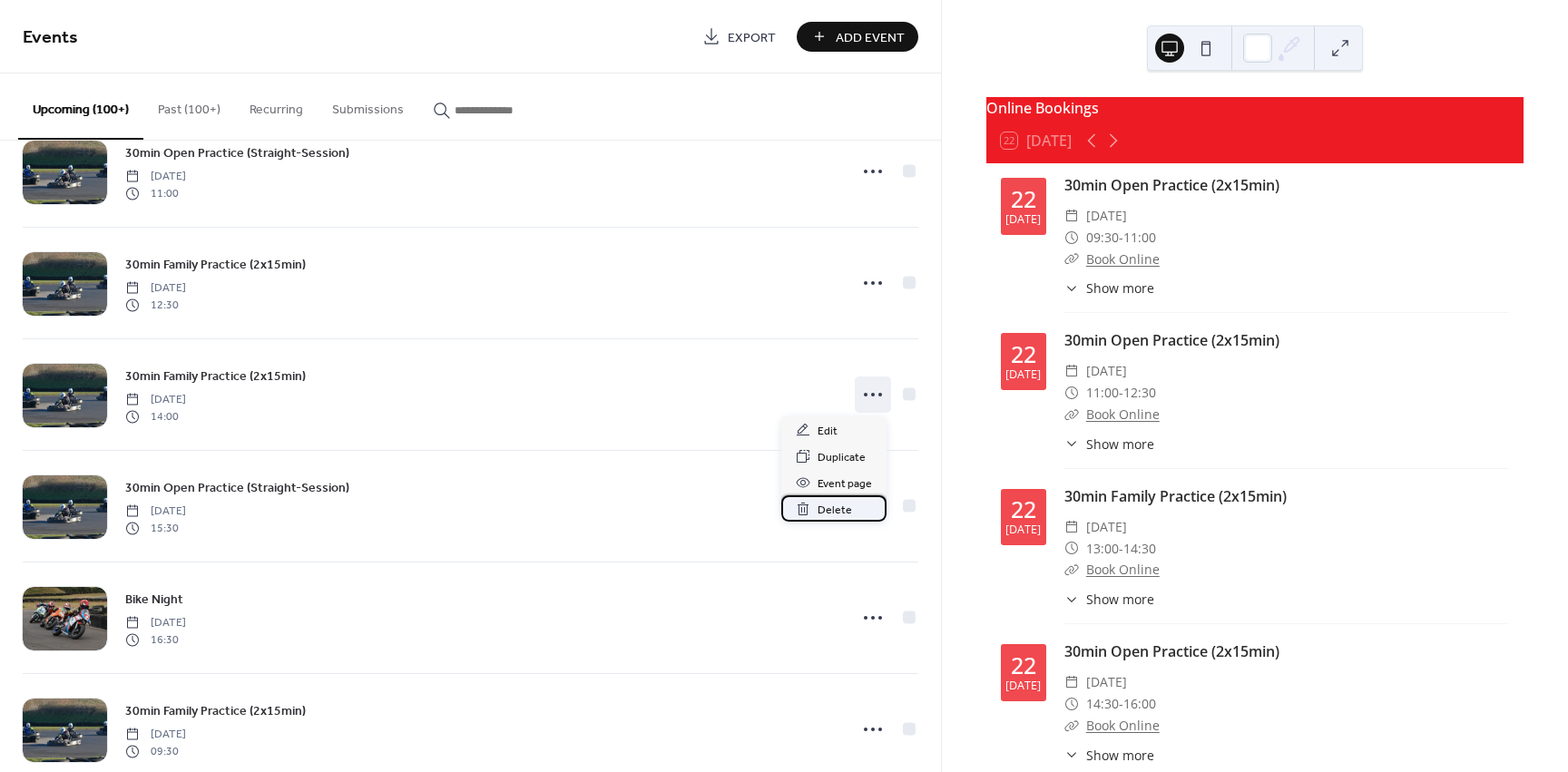 click on "Delete" at bounding box center [834, 508] 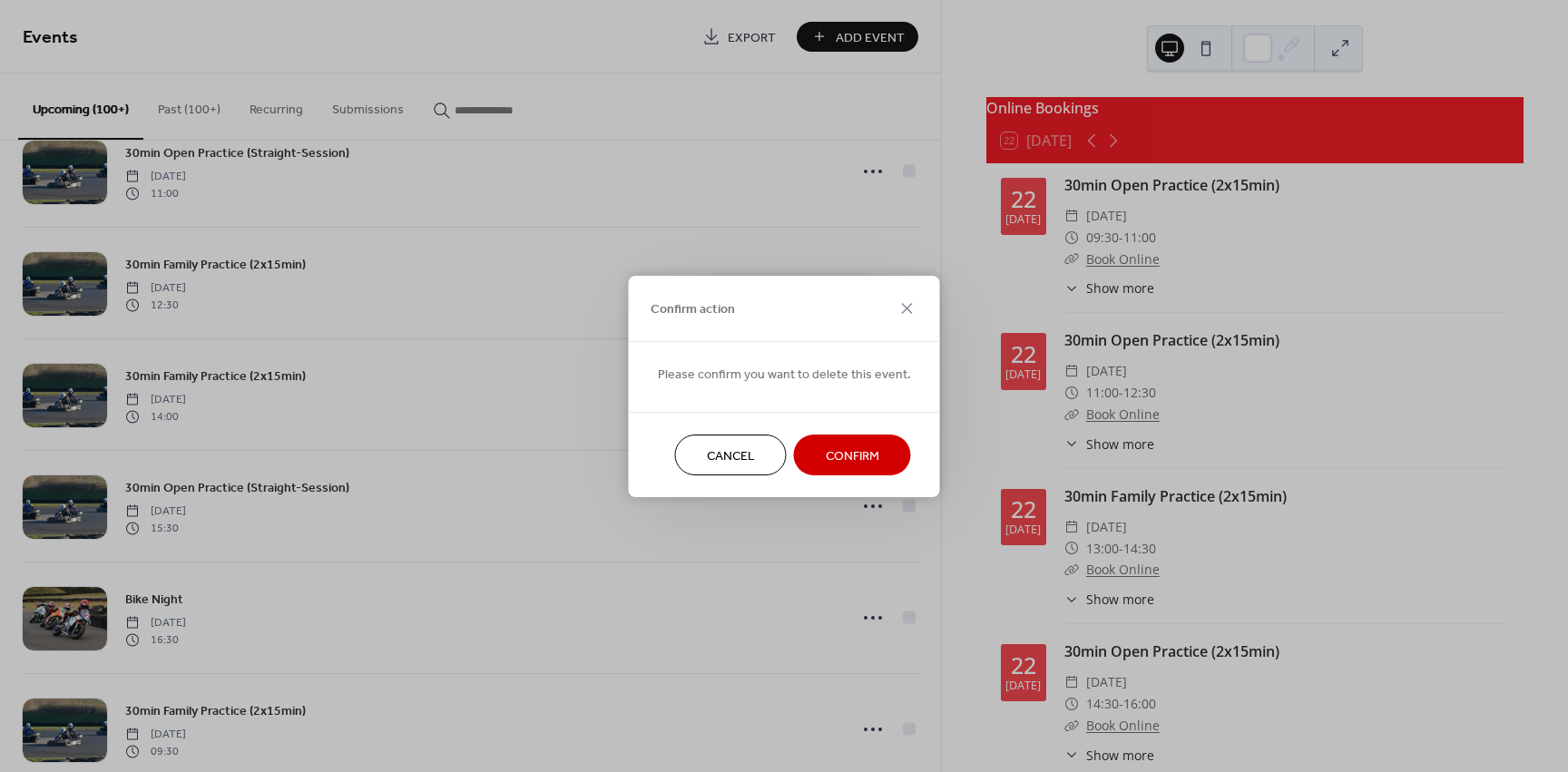 click on "Confirm" at bounding box center (852, 455) 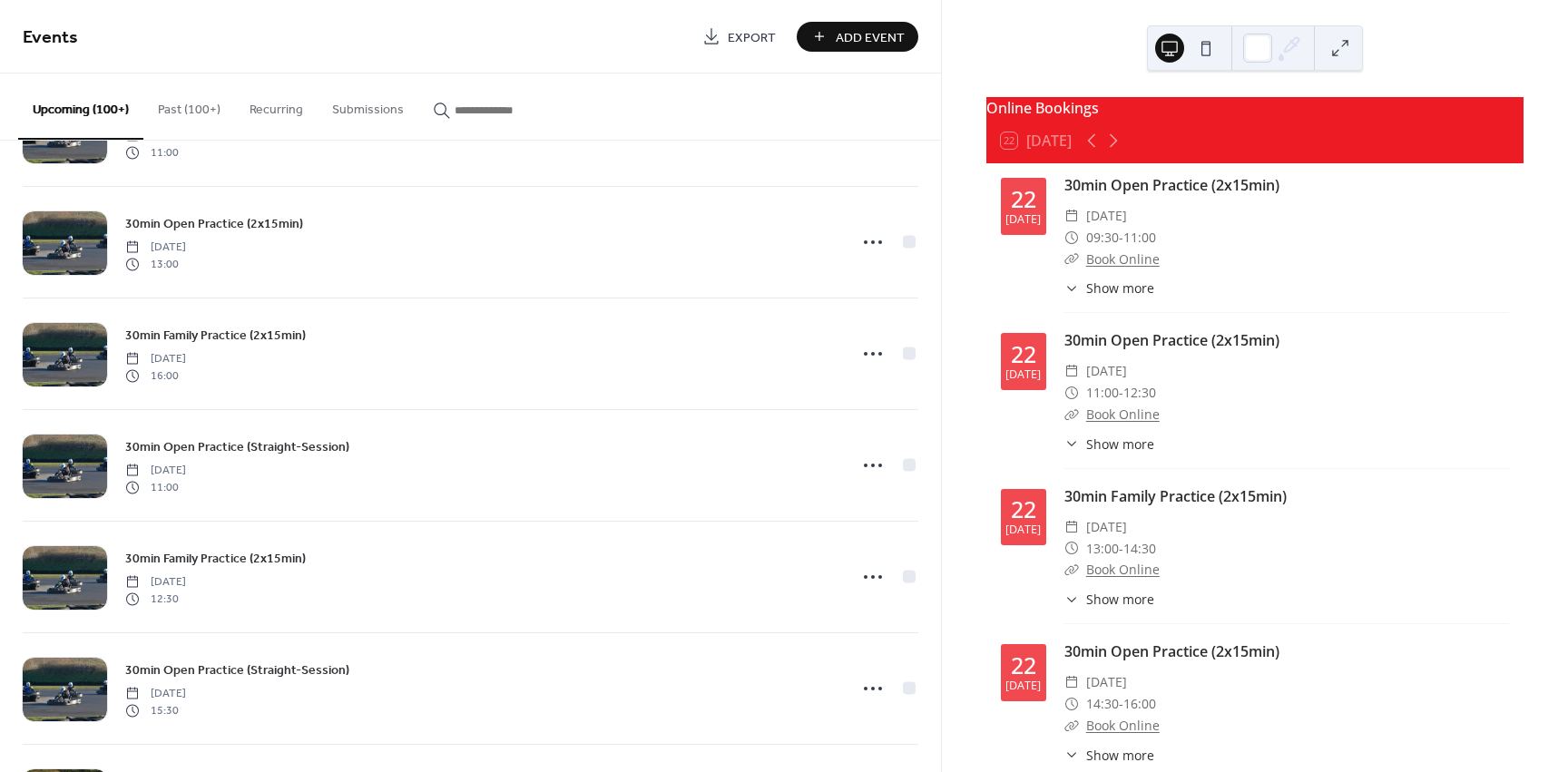 scroll, scrollTop: 1641, scrollLeft: 0, axis: vertical 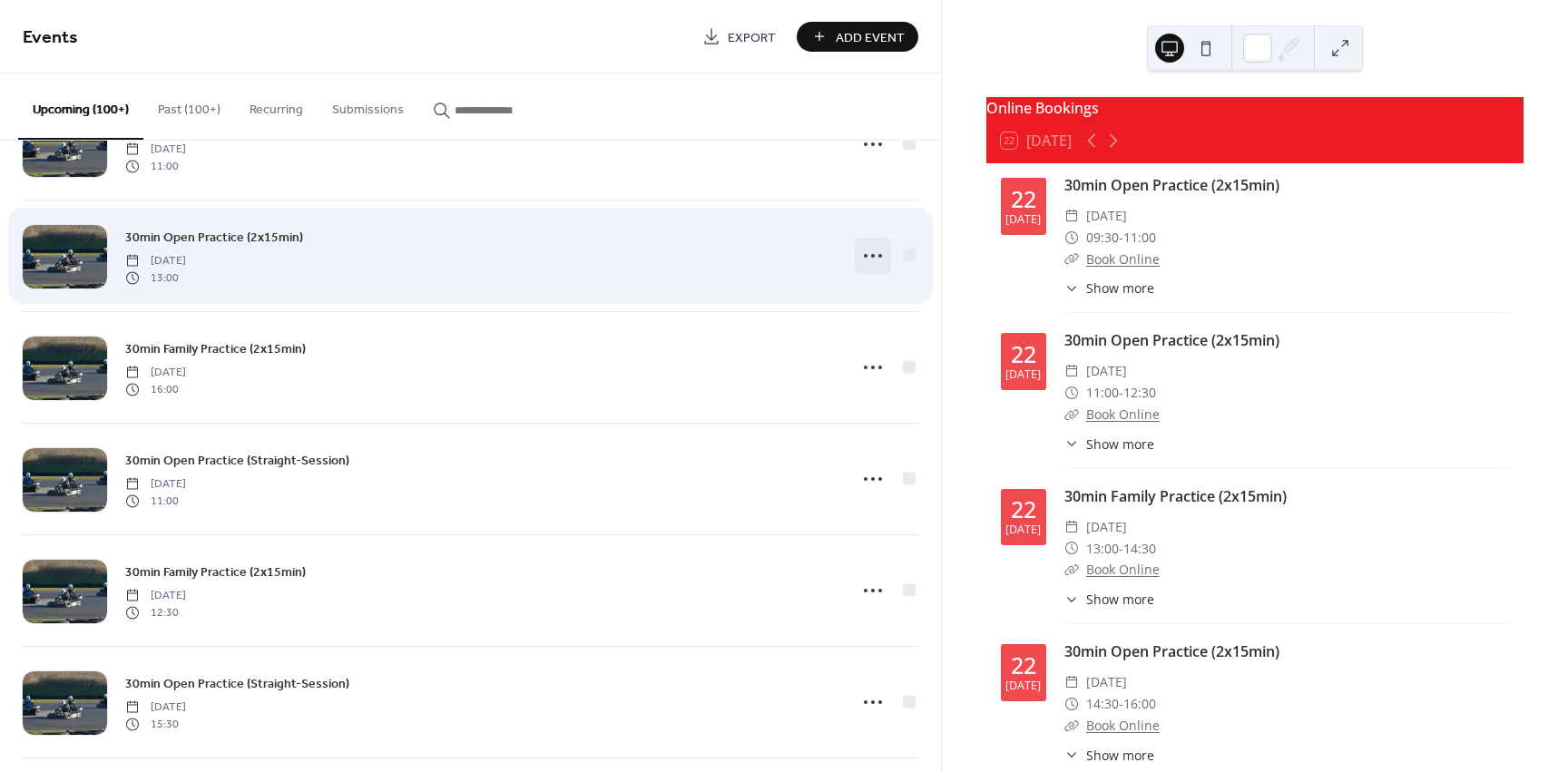 click 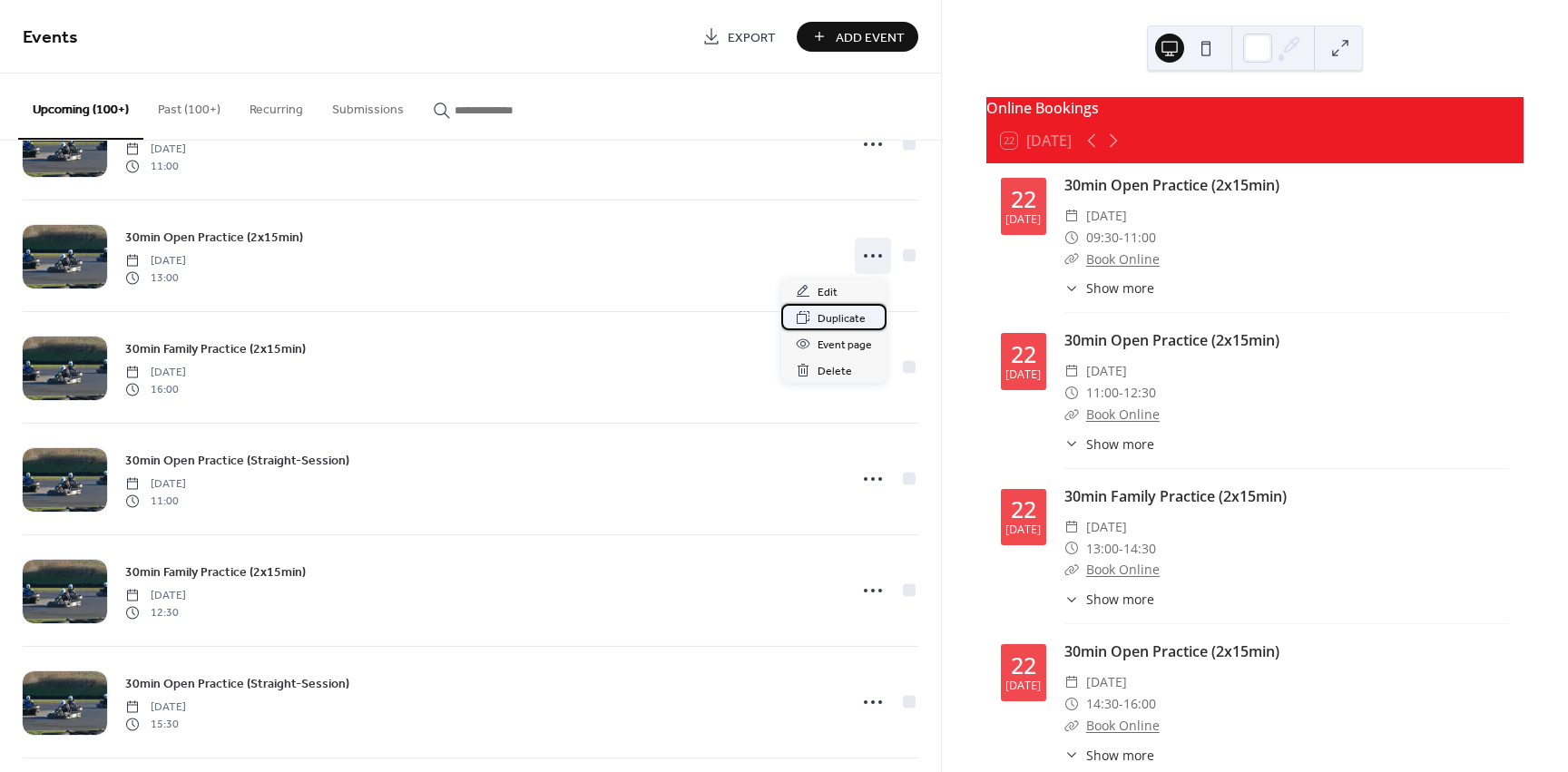 click on "Duplicate" at bounding box center (841, 318) 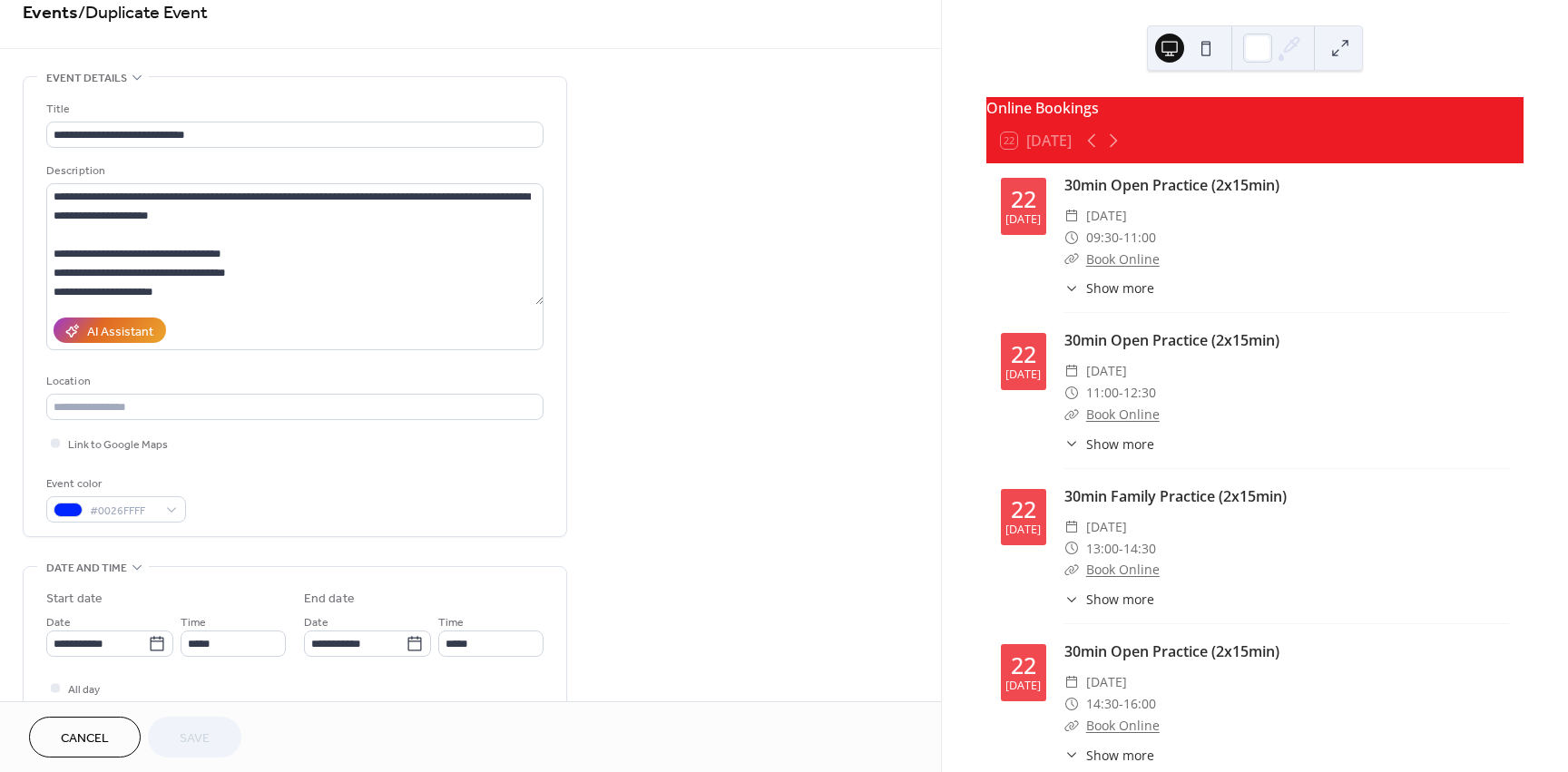scroll, scrollTop: 51, scrollLeft: 0, axis: vertical 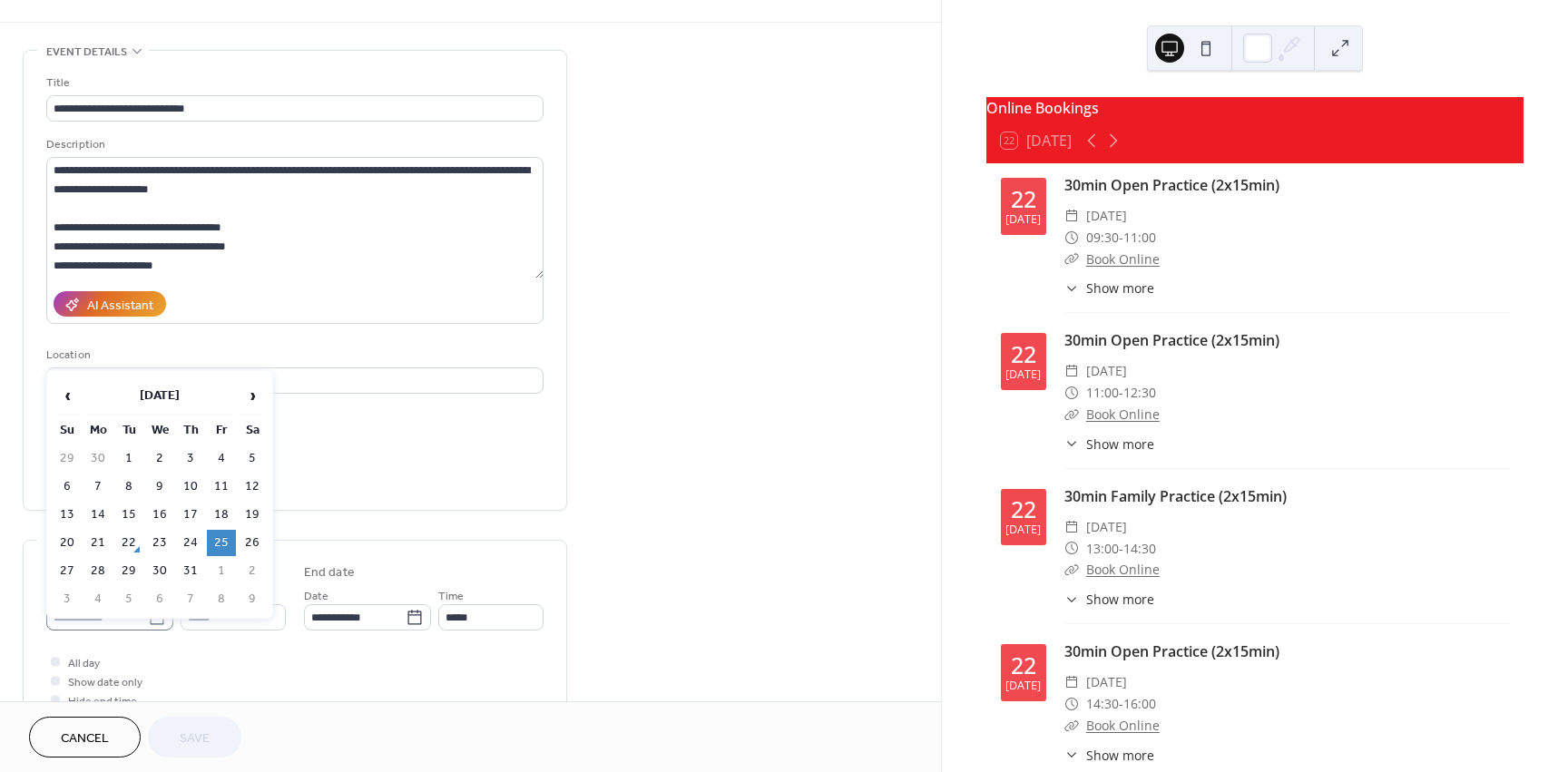 click 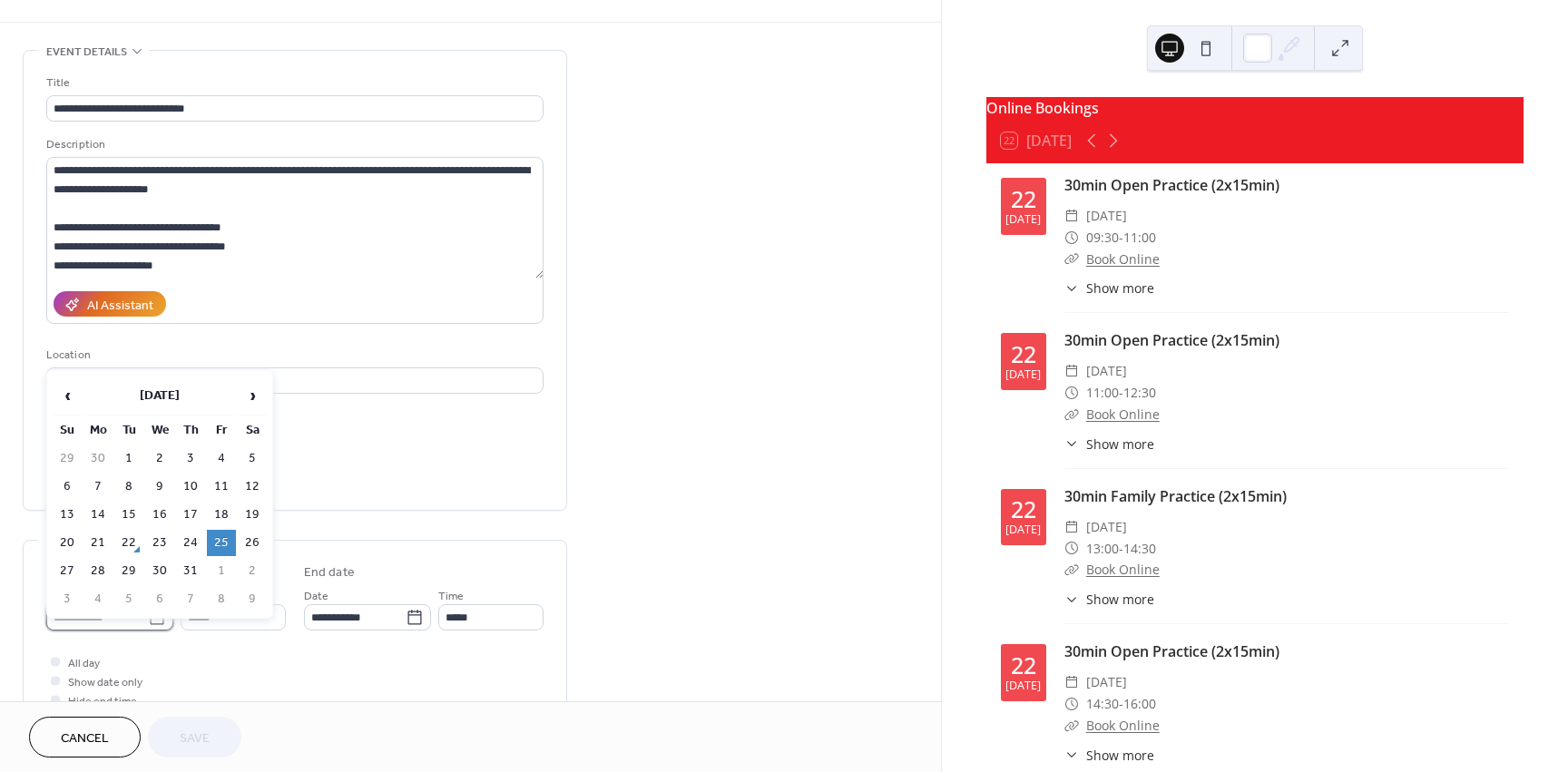 click on "**********" at bounding box center [97, 617] 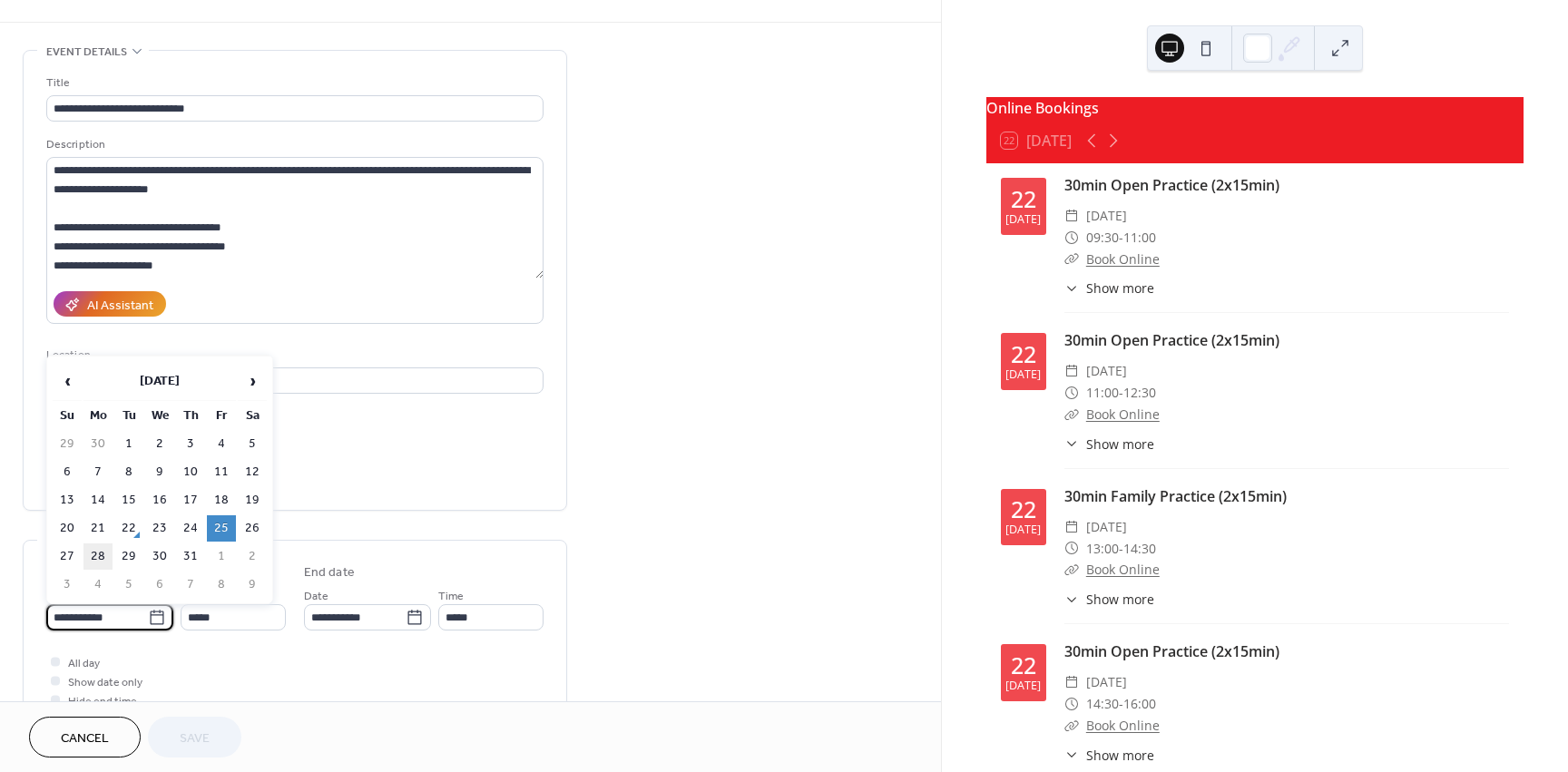 click on "28" at bounding box center (98, 556) 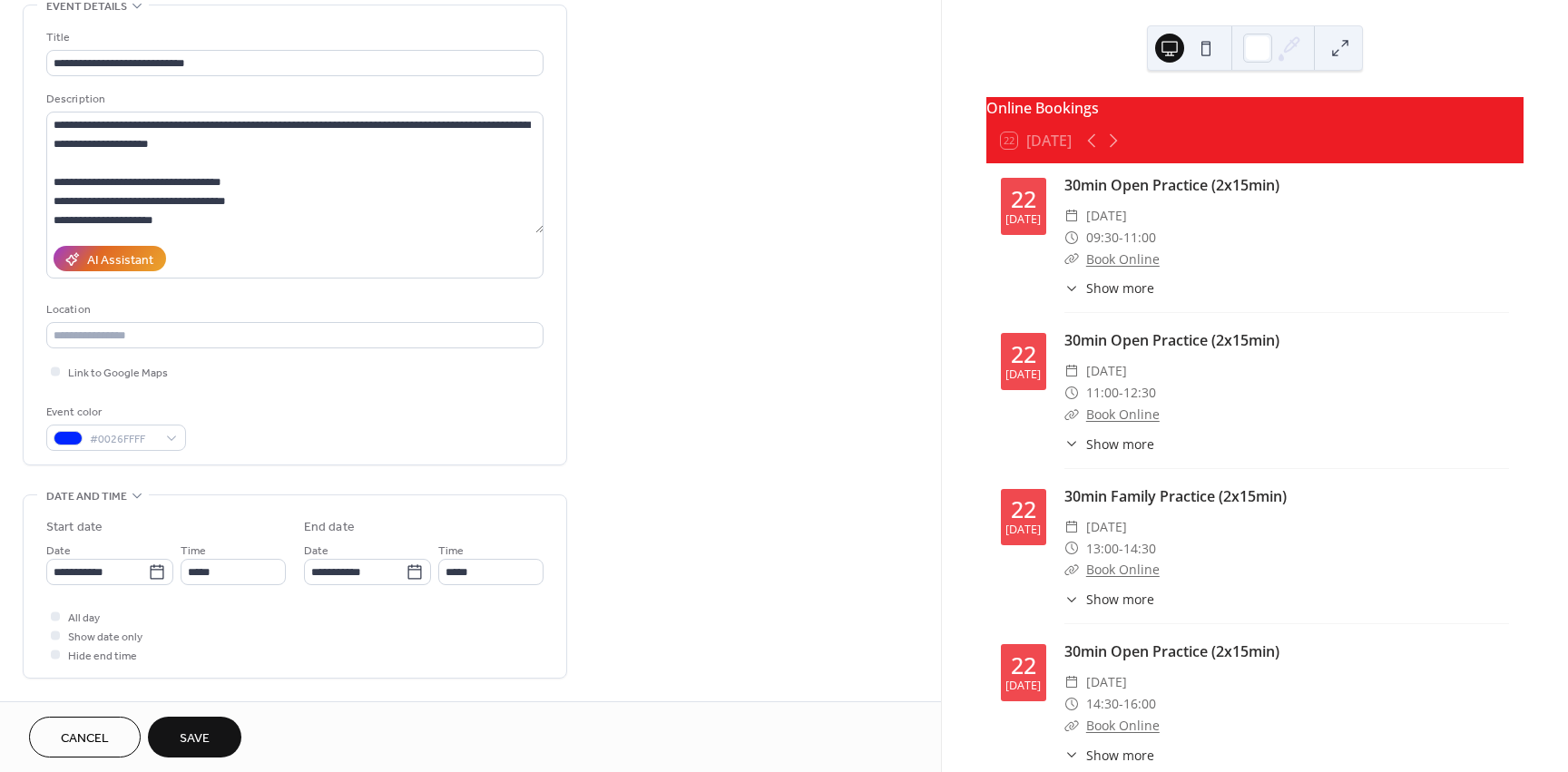 scroll, scrollTop: 375, scrollLeft: 0, axis: vertical 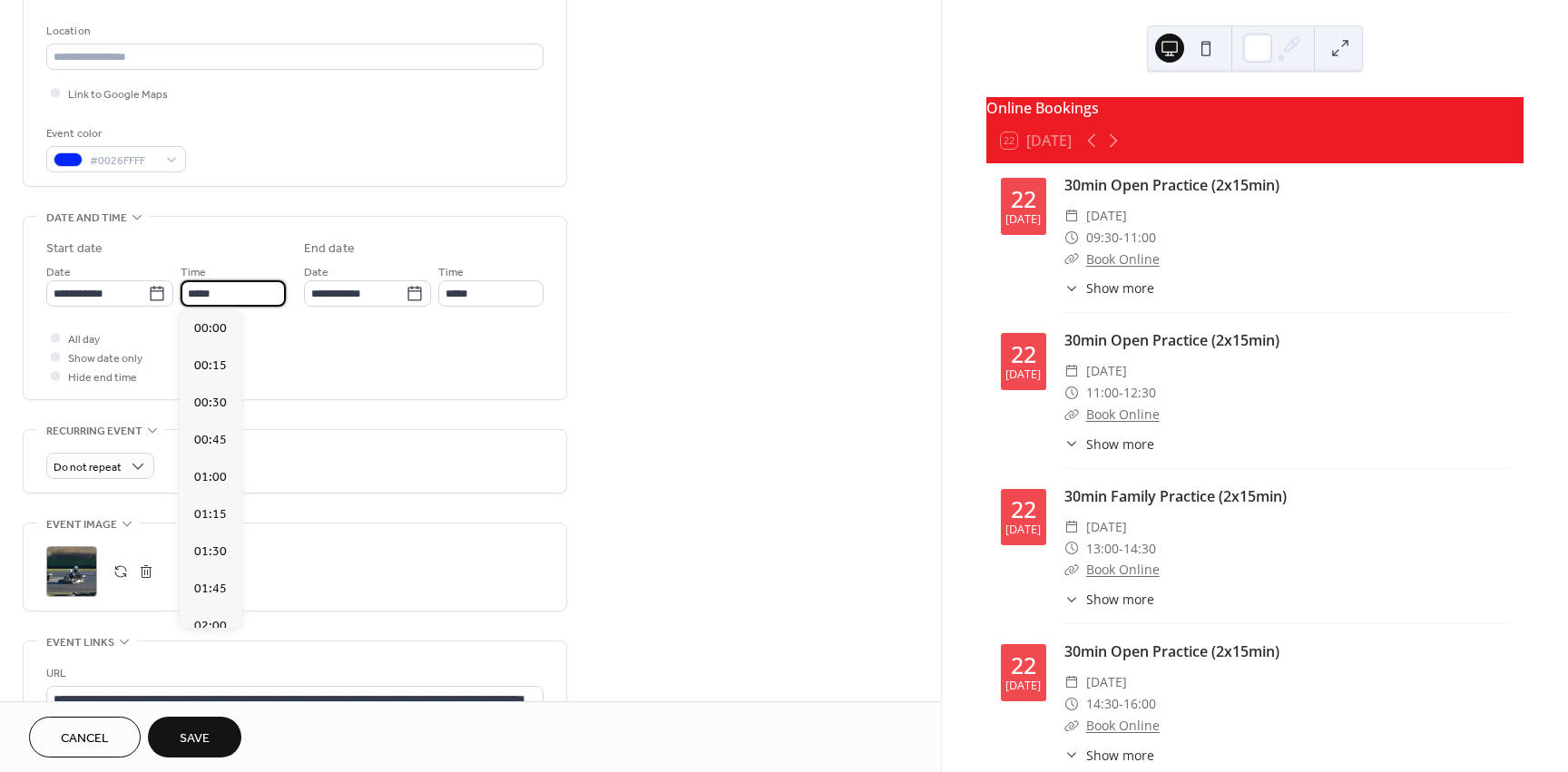 click on "*****" at bounding box center (233, 293) 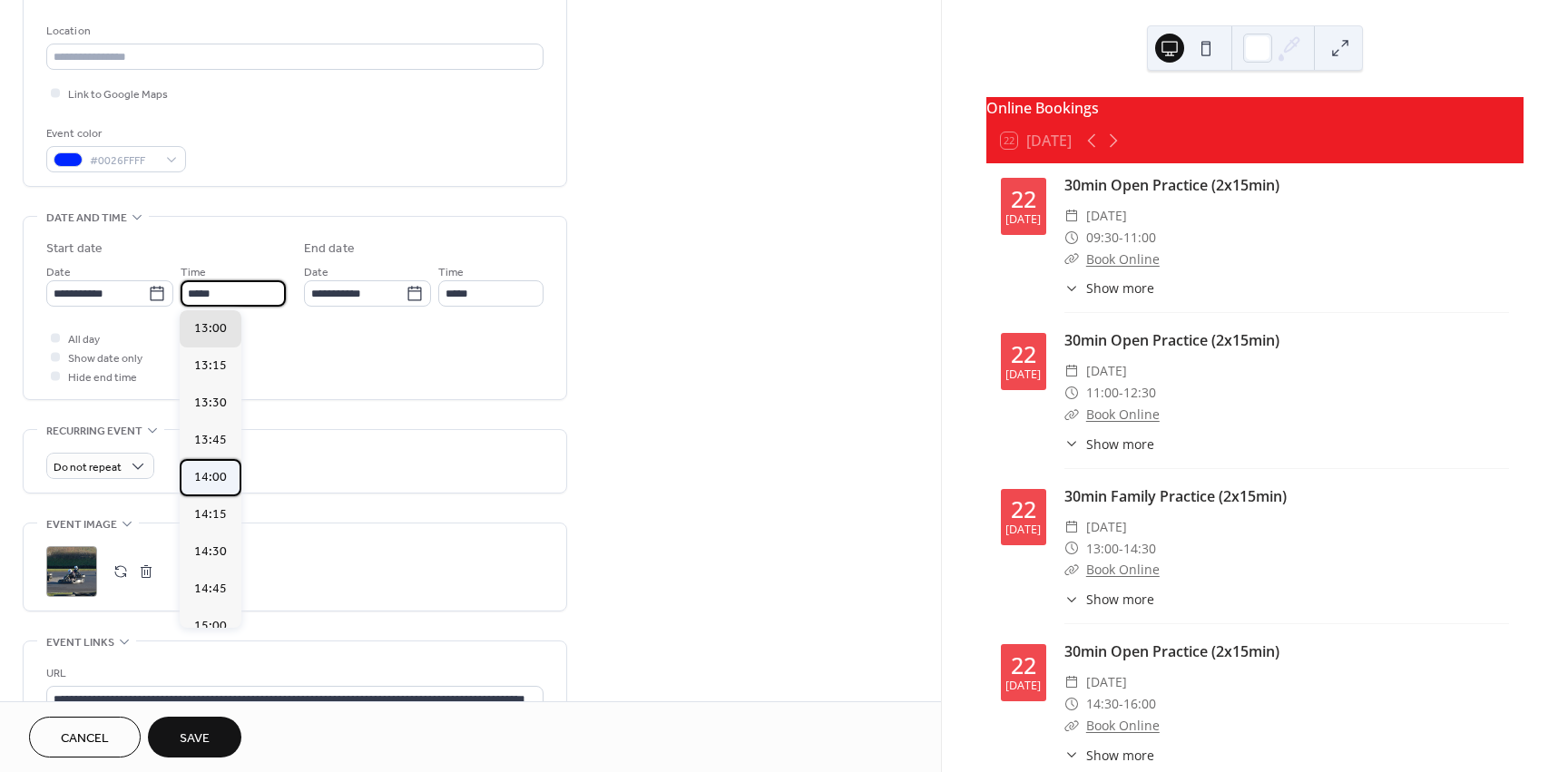 click on "14:00" at bounding box center (211, 477) 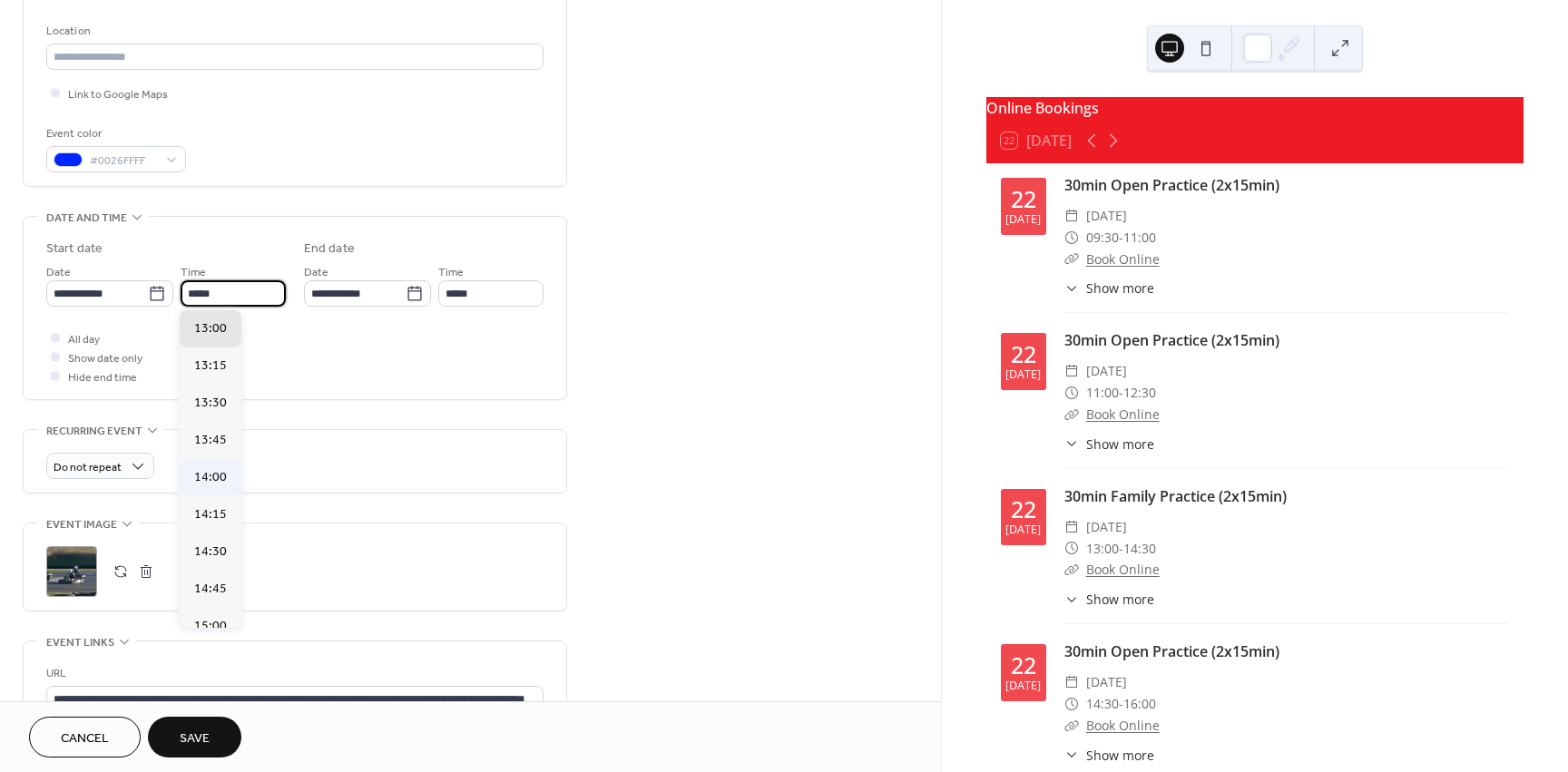 type on "*****" 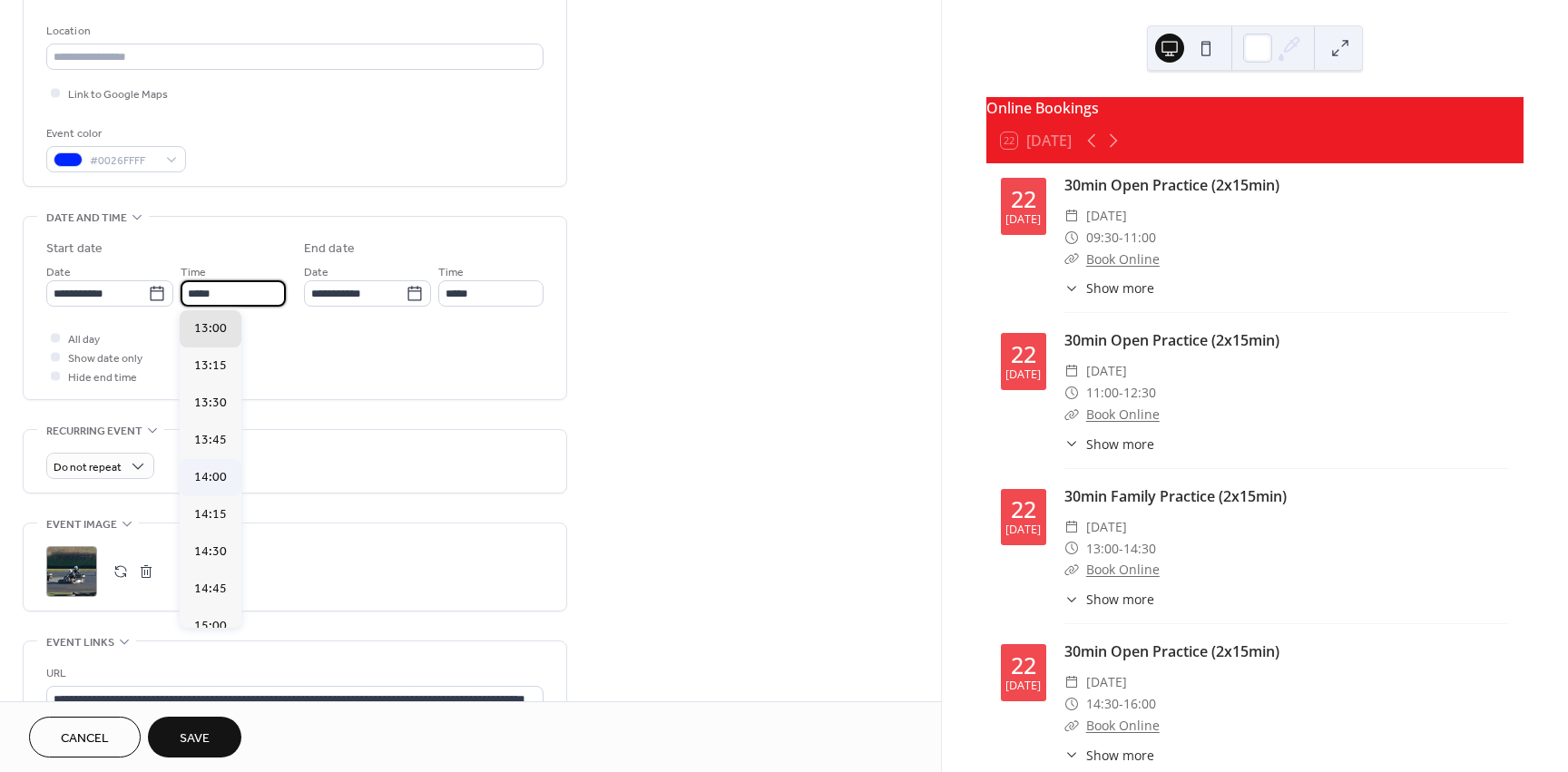 type on "*****" 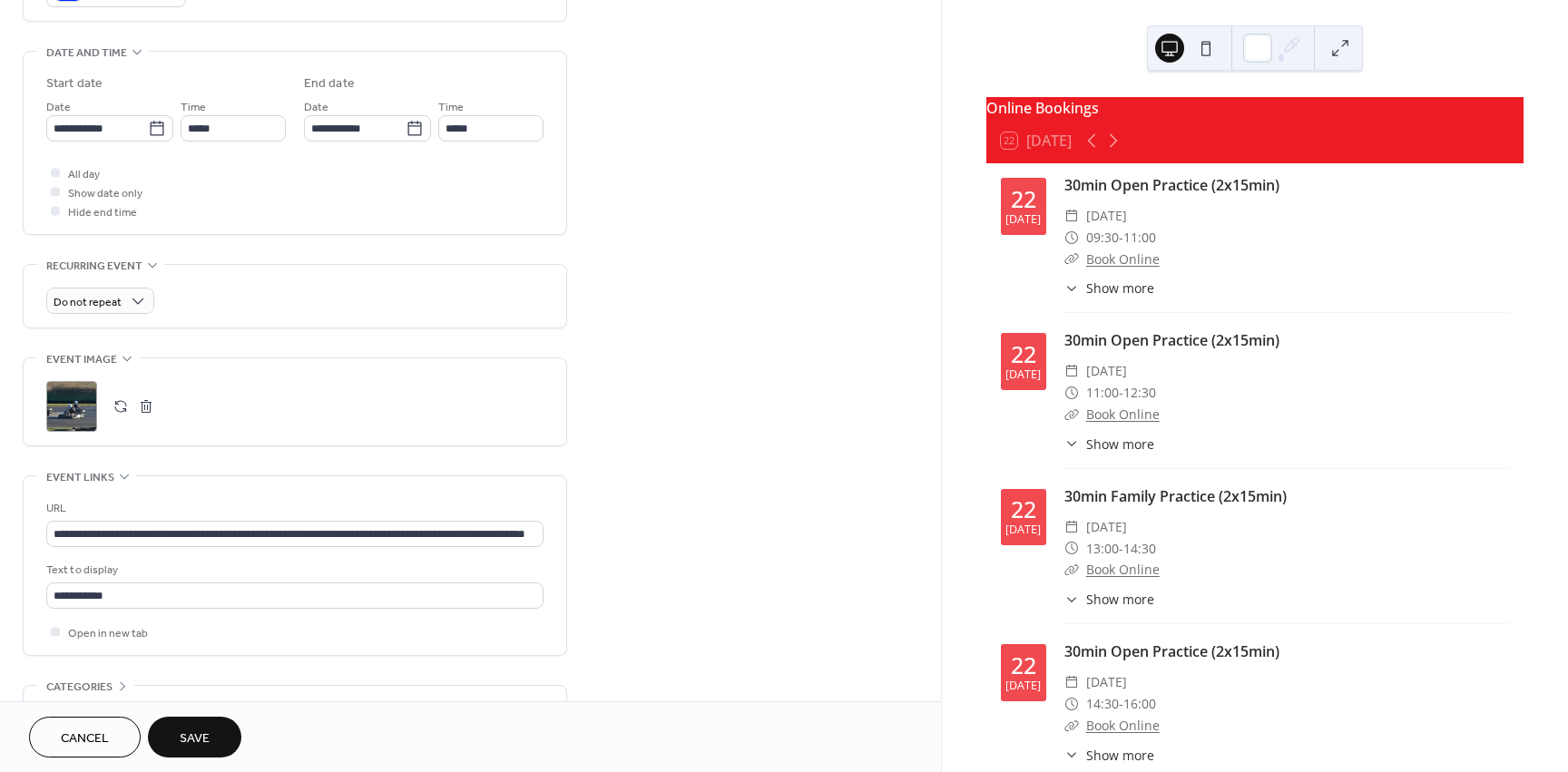 scroll, scrollTop: 647, scrollLeft: 0, axis: vertical 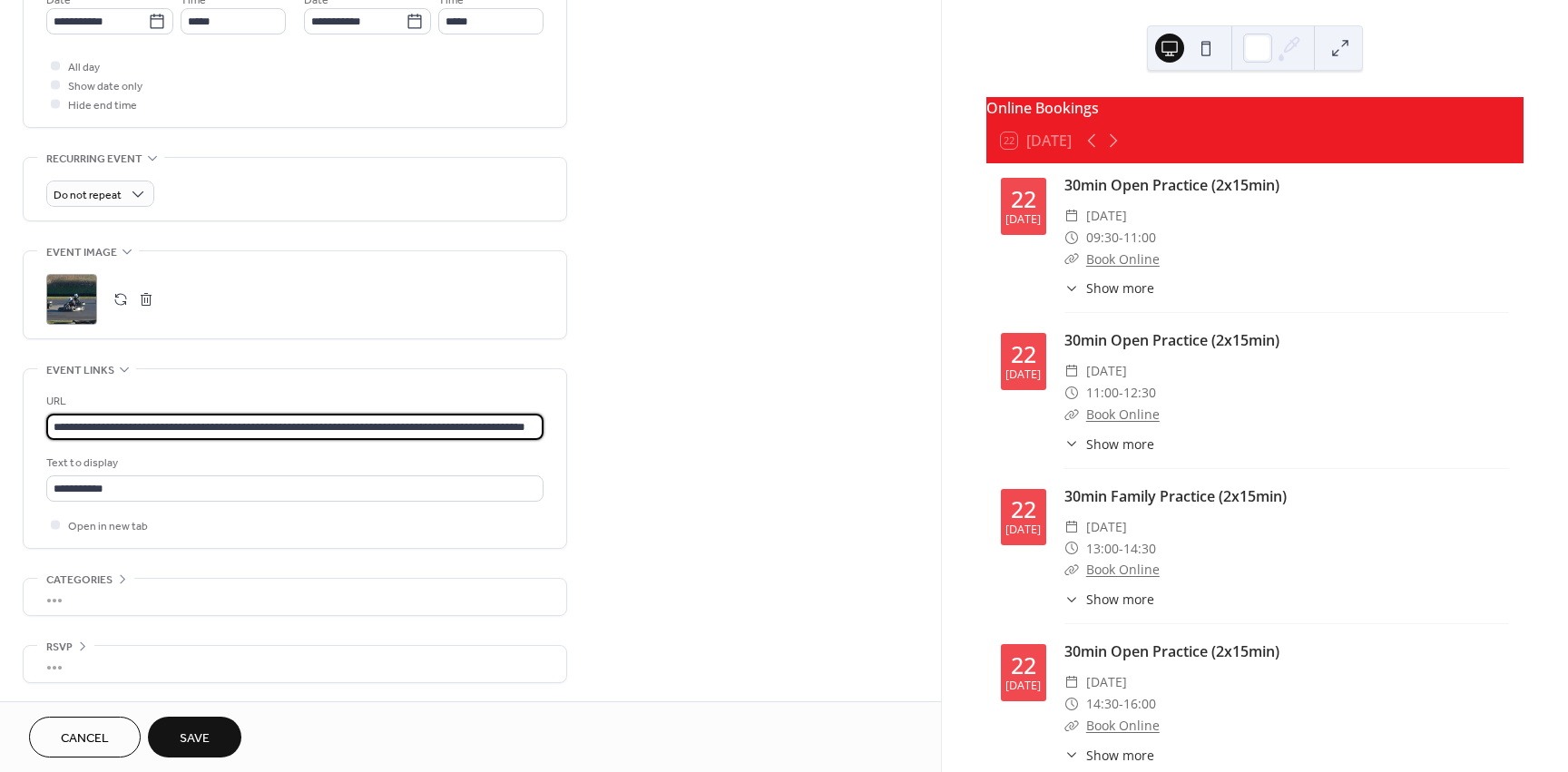 drag, startPoint x: 466, startPoint y: 427, endPoint x: 720, endPoint y: 417, distance: 254.1968 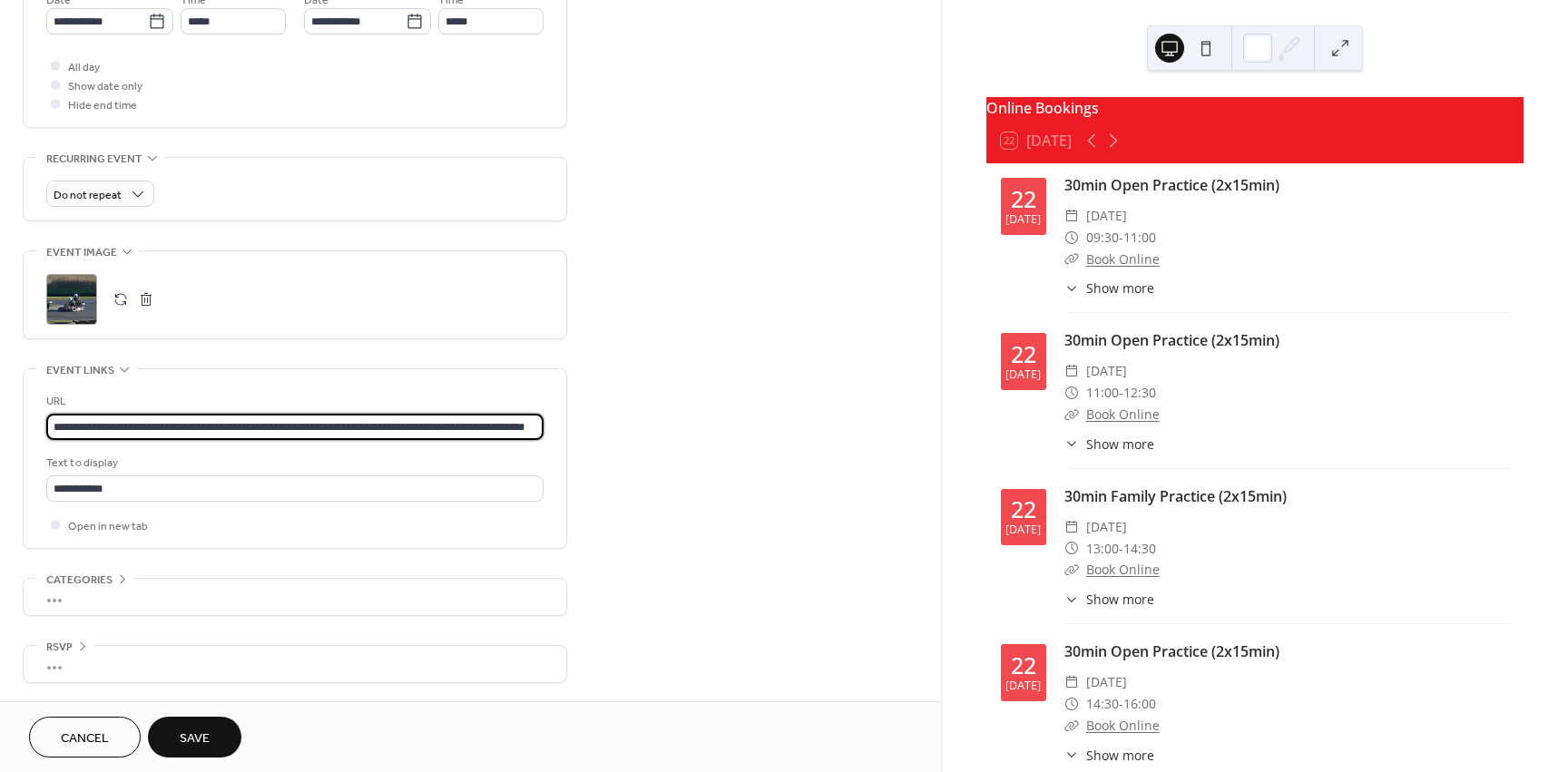 scroll, scrollTop: 0, scrollLeft: 60, axis: horizontal 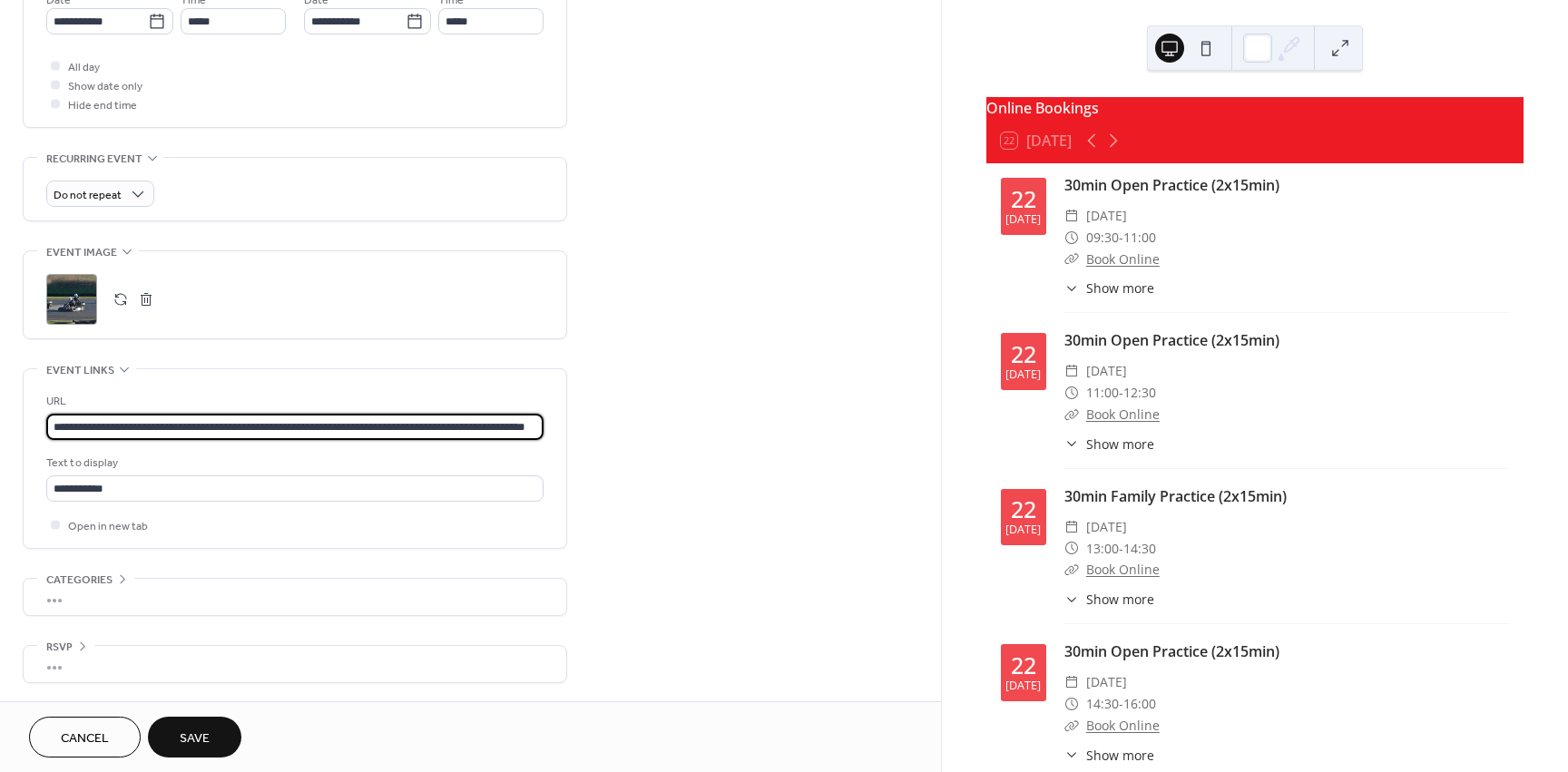 click on "Cancel Save" at bounding box center (135, 737) 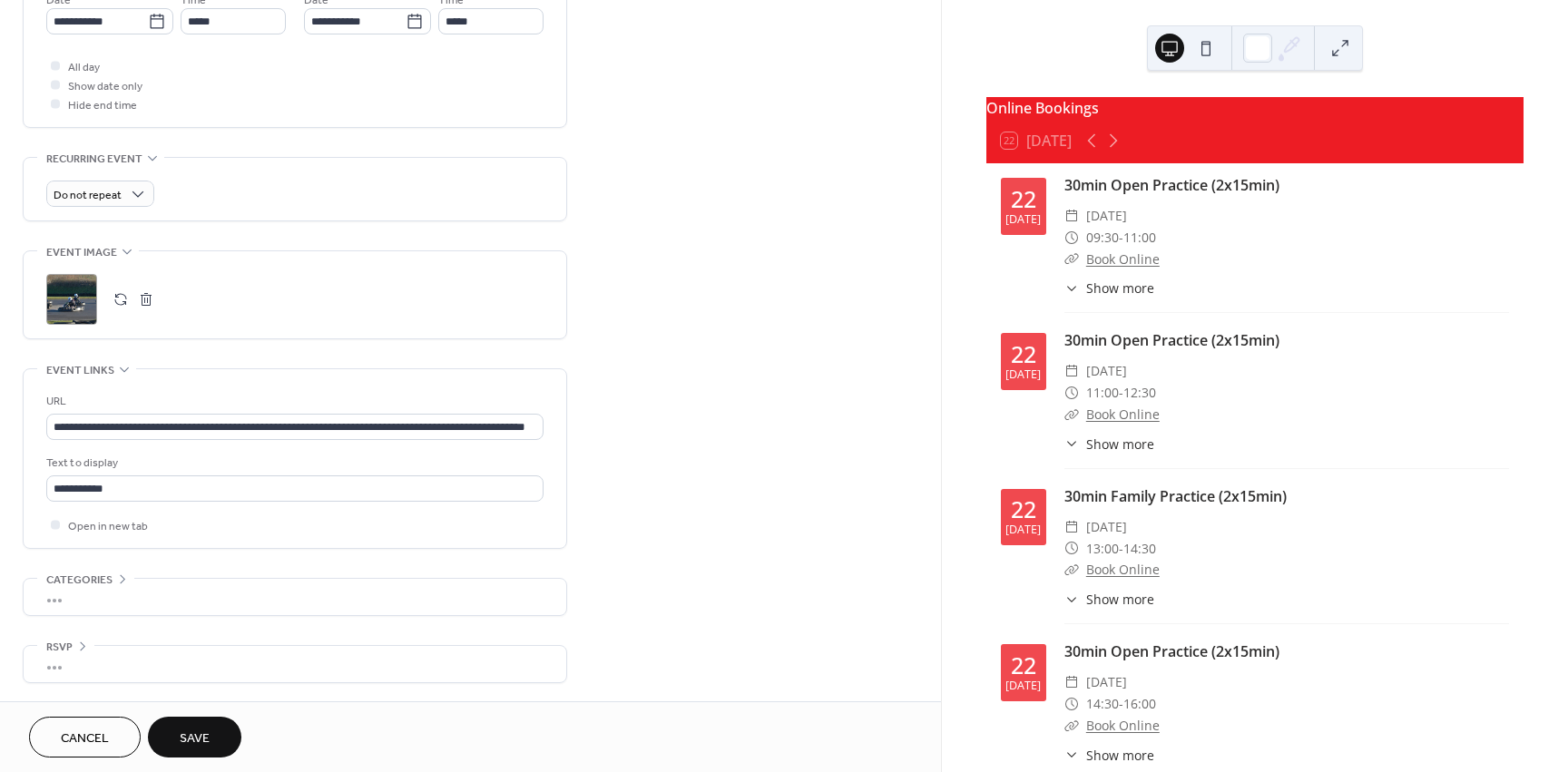 click on "Save" at bounding box center (194, 738) 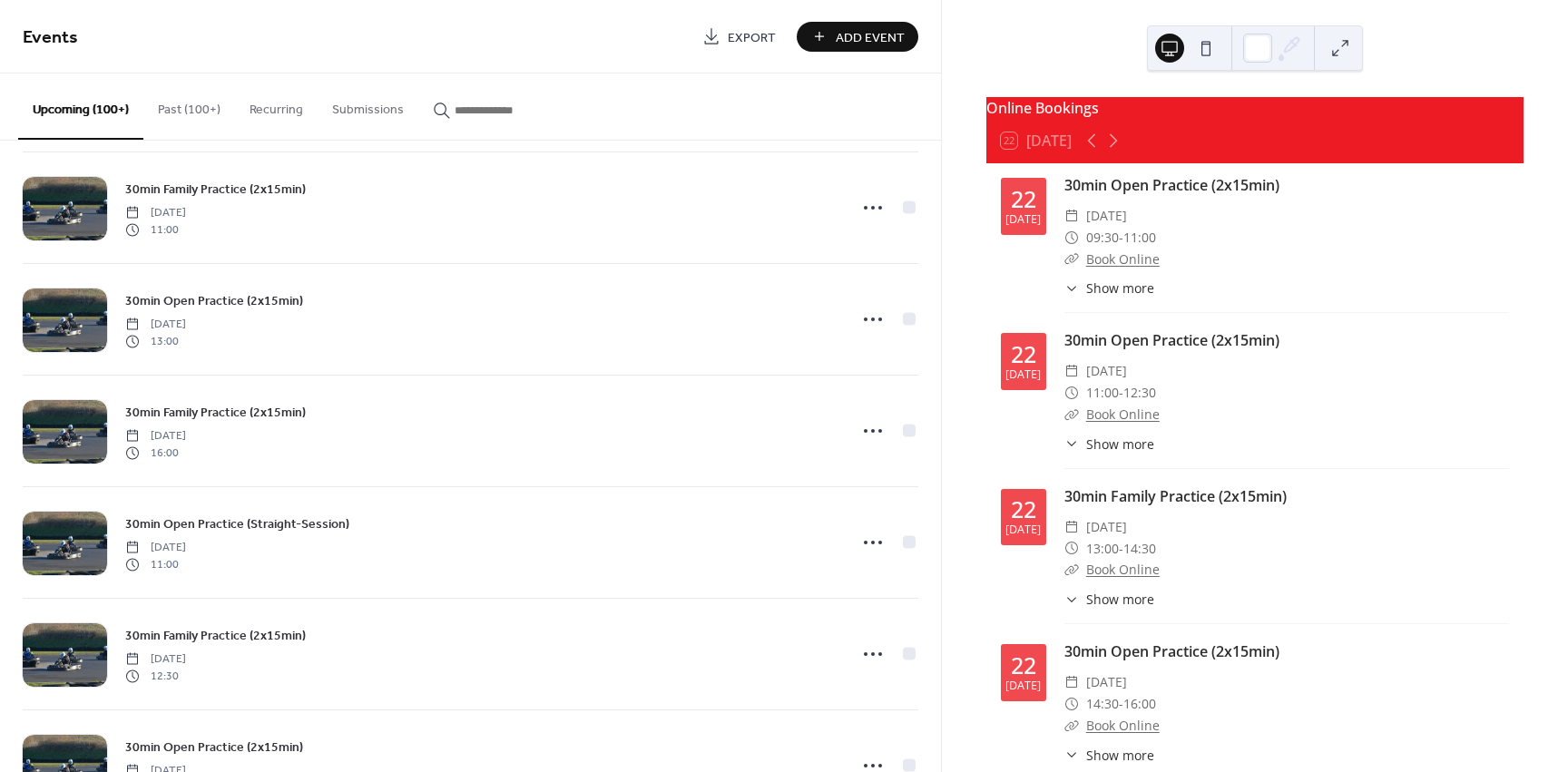 scroll, scrollTop: 1891, scrollLeft: 0, axis: vertical 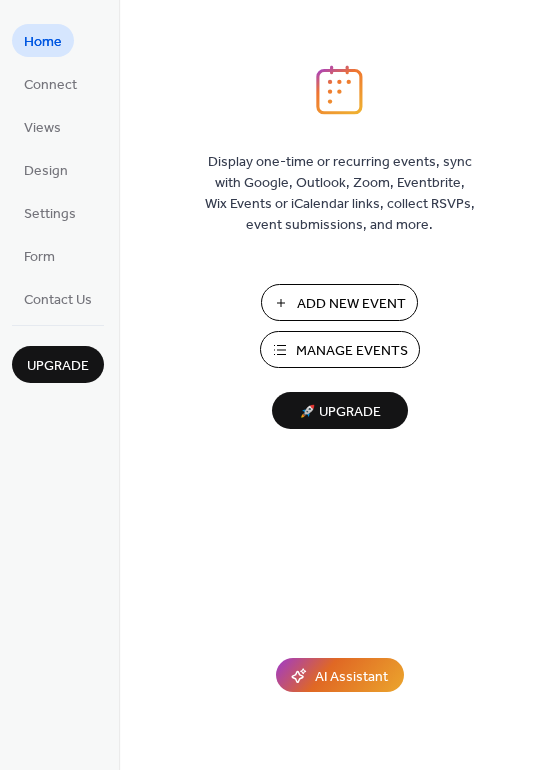 click on "Manage Events" at bounding box center (352, 351) 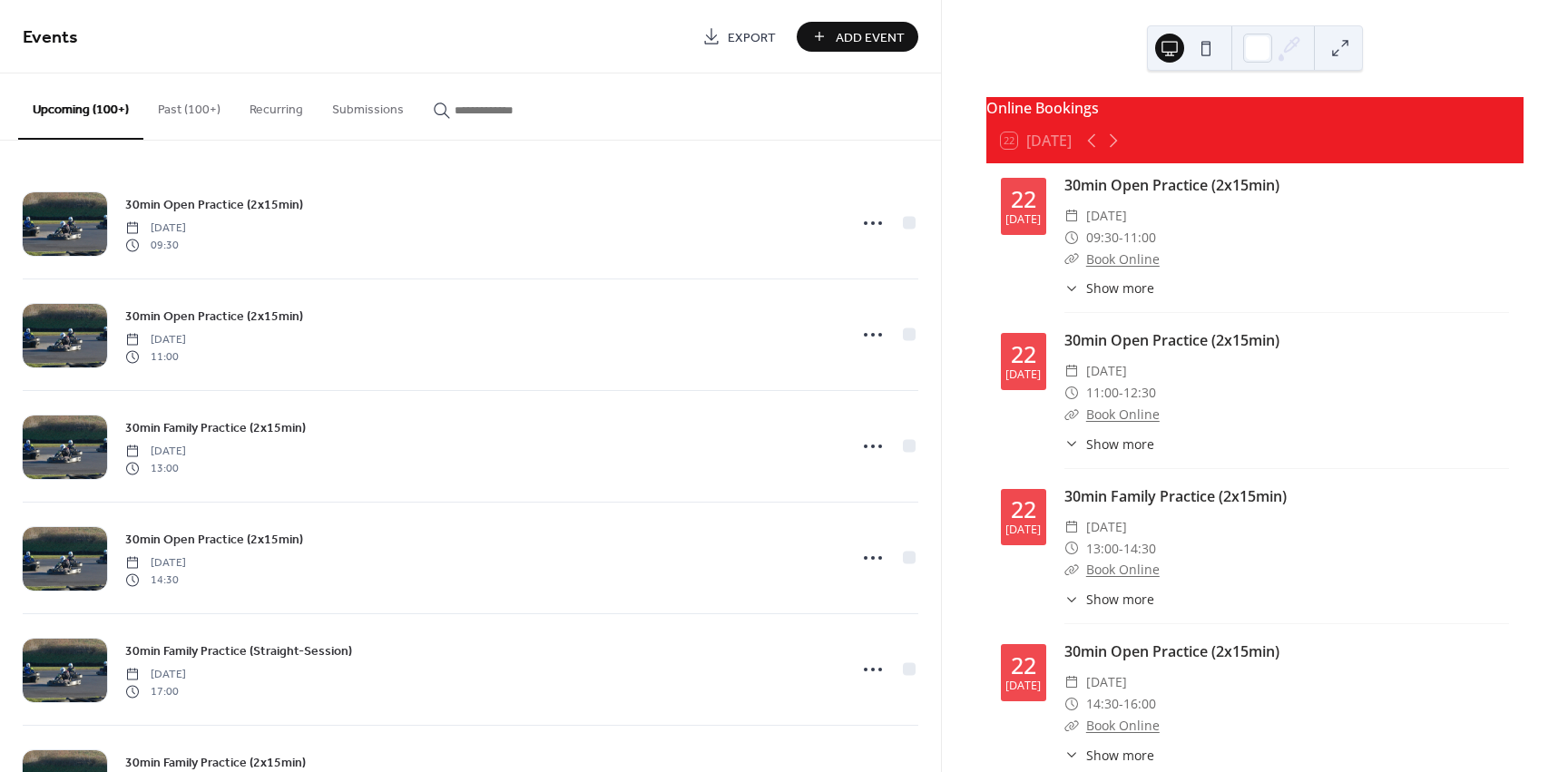 scroll, scrollTop: 0, scrollLeft: 0, axis: both 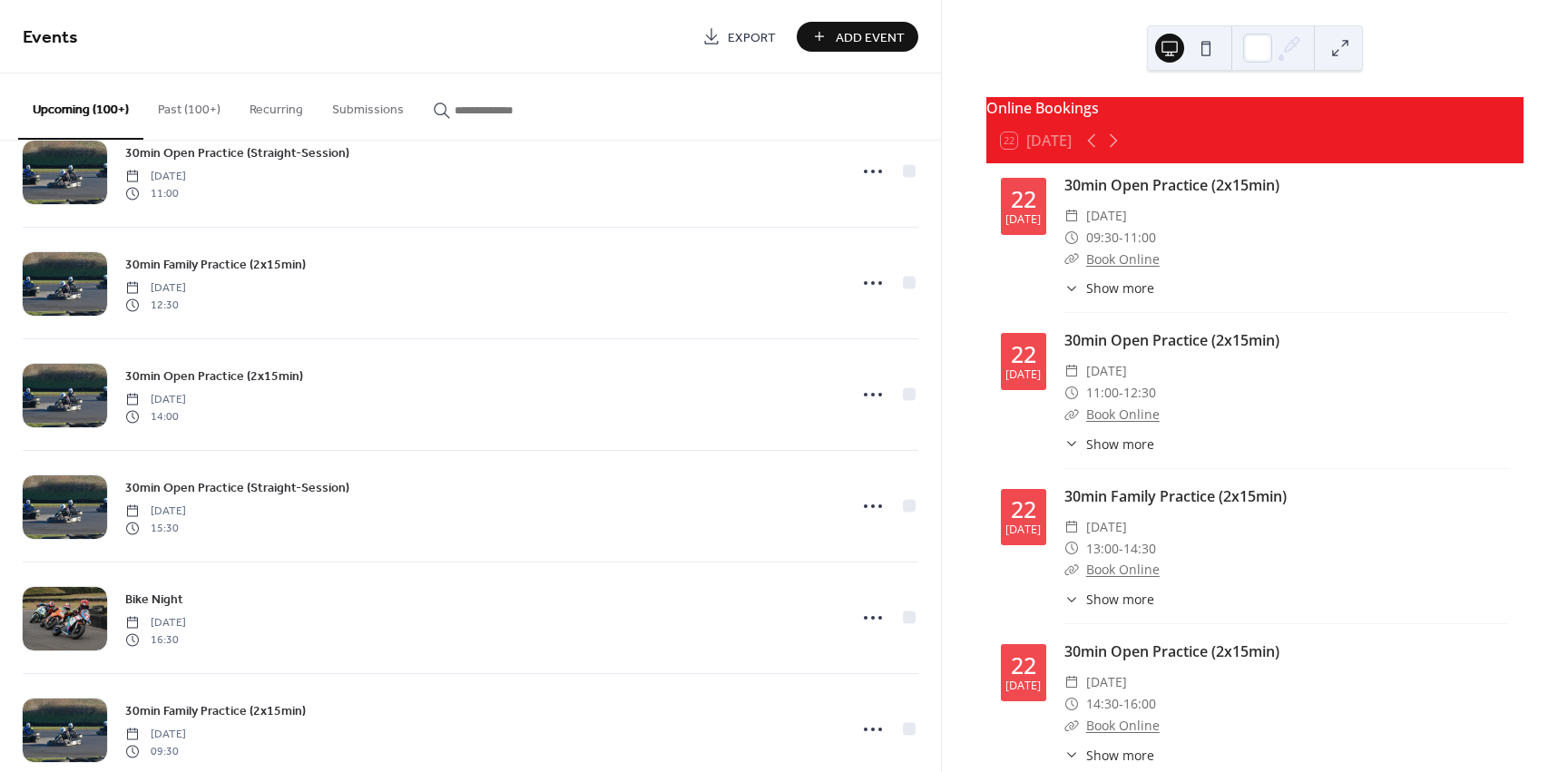 click on "Online Bookings 22 Today 22 Jul 30min Open Practice (2x15min) ​ Tuesday, July 22, 2025 ​ 09:30 - 11:00 ​ Book Online ​ Show more Have a go in our karts starting from £42.50! Open sessions are for teens and adults. Inexperienced drivers are still welcome.  - No experience or equipment required - Min' age 12yrs+ | Min' height 147cm+ - GX200s & GX270s only 22 Jul 30min Open Practice (2x15min) ​ Tuesday, July 22, 2025 ​ 11:00 - 12:30 ​ Book Online ​ Show more Have a go in our karts starting from £42.50! Open sessions are for teens and adults. Inexperienced drivers are still welcome.  - No experience or equipment required - Min' age 12yrs+ | Min' height 147cm+ - GX200s & GX270s only 22 Jul 30min Family Practice (2x15min) ​ Tuesday, July 22, 2025 ​ 13:00 - 14:30 ​ Book Online ​ Show more Have a go in our karts from £42.50! Family sessions are for inexperienced drivers and family groups.   - No experience or equipment required - Min' age 8yrs+ | Min' height 119cm+ 22 Jul ​ ​ 14:30 - 22" at bounding box center [1255, 386] 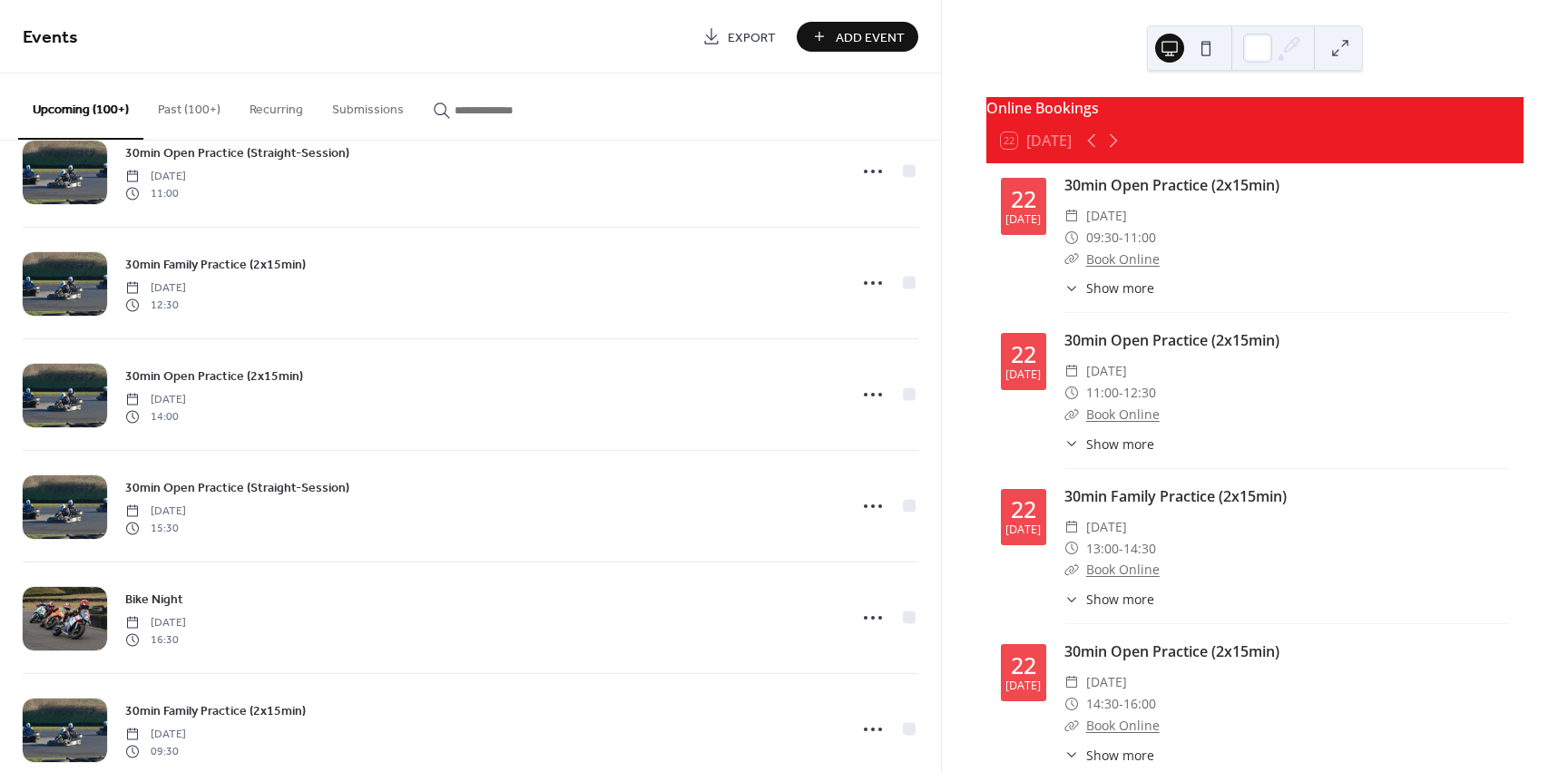 click on "Online Bookings 22 Today 22 Jul 30min Open Practice (2x15min) ​ Tuesday, July 22, 2025 ​ 09:30 - 11:00 ​ Book Online ​ Show more Have a go in our karts starting from £42.50! Open sessions are for teens and adults. Inexperienced drivers are still welcome.  - No experience or equipment required - Min' age 12yrs+ | Min' height 147cm+ - GX200s & GX270s only 22 Jul 30min Open Practice (2x15min) ​ Tuesday, July 22, 2025 ​ 11:00 - 12:30 ​ Book Online ​ Show more Have a go in our karts starting from £42.50! Open sessions are for teens and adults. Inexperienced drivers are still welcome.  - No experience or equipment required - Min' age 12yrs+ | Min' height 147cm+ - GX200s & GX270s only 22 Jul 30min Family Practice (2x15min) ​ Tuesday, July 22, 2025 ​ 13:00 - 14:30 ​ Book Online ​ Show more Have a go in our karts from £42.50! Family sessions are for inexperienced drivers and family groups.   - No experience or equipment required - Min' age 8yrs+ | Min' height 119cm+ 22 Jul ​ ​ 14:30 - 22" at bounding box center (1255, 386) 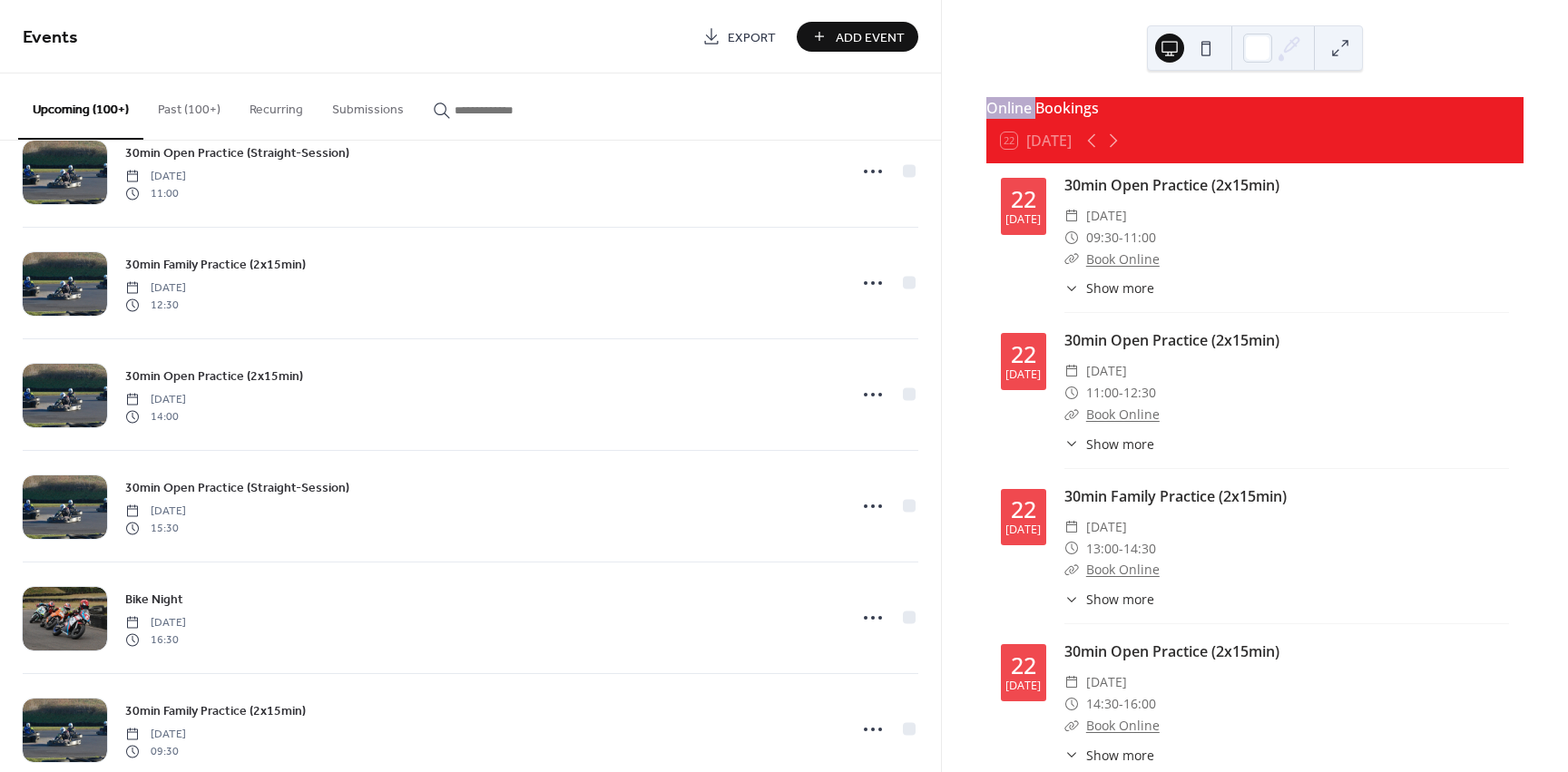 click on "Online Bookings 22 Today 22 Jul 30min Open Practice (2x15min) ​ Tuesday, July 22, 2025 ​ 09:30 - 11:00 ​ Book Online ​ Show more Have a go in our karts starting from £42.50! Open sessions are for teens and adults. Inexperienced drivers are still welcome.  - No experience or equipment required - Min' age 12yrs+ | Min' height 147cm+ - GX200s & GX270s only 22 Jul 30min Open Practice (2x15min) ​ Tuesday, July 22, 2025 ​ 11:00 - 12:30 ​ Book Online ​ Show more Have a go in our karts starting from £42.50! Open sessions are for teens and adults. Inexperienced drivers are still welcome.  - No experience or equipment required - Min' age 12yrs+ | Min' height 147cm+ - GX200s & GX270s only 22 Jul 30min Family Practice (2x15min) ​ Tuesday, July 22, 2025 ​ 13:00 - 14:30 ​ Book Online ​ Show more Have a go in our karts from £42.50! Family sessions are for inexperienced drivers and family groups.   - No experience or equipment required - Min' age 8yrs+ | Min' height 119cm+ 22 Jul ​ ​ 14:30 - 22" at bounding box center [1255, 386] 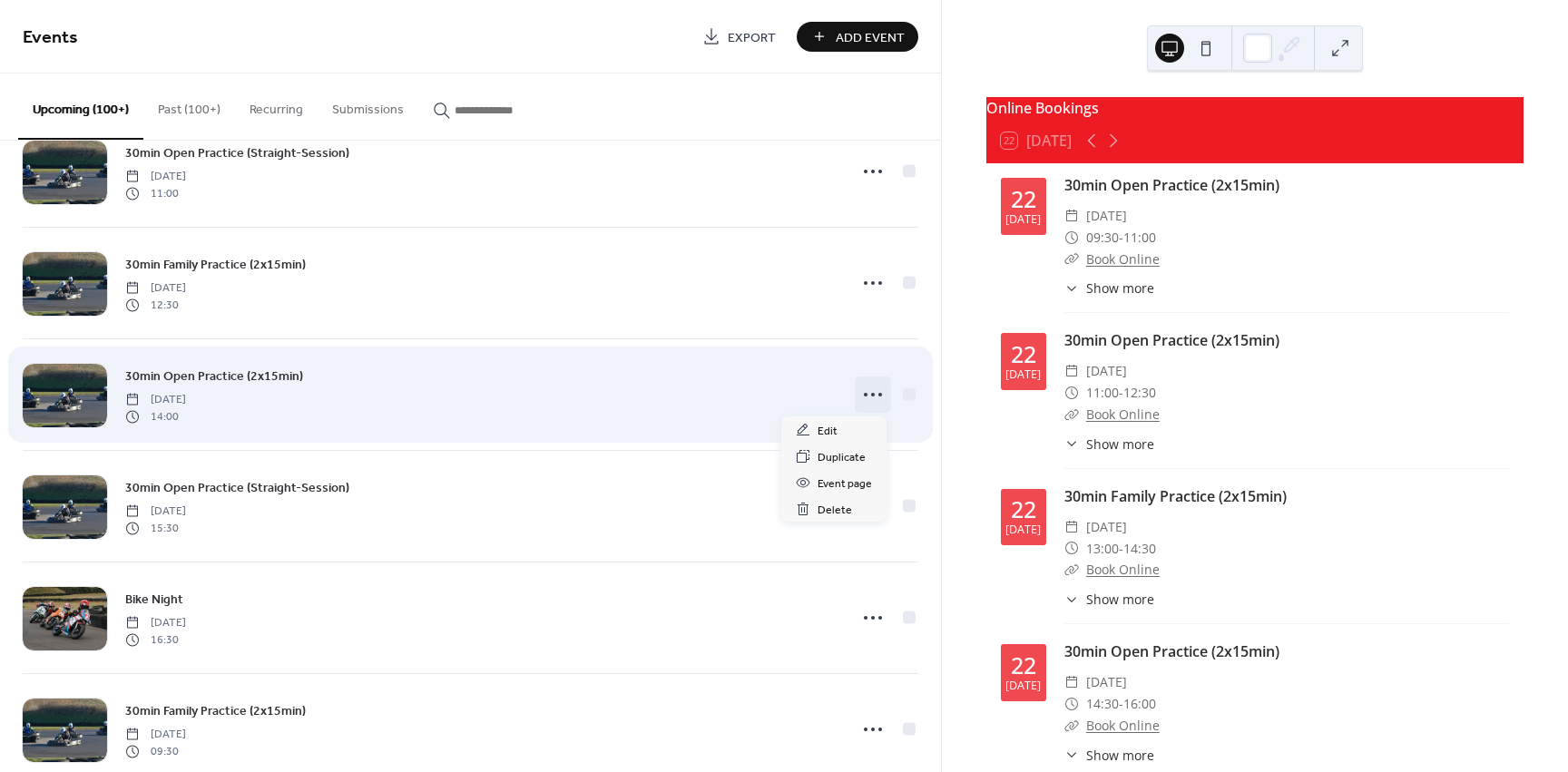click 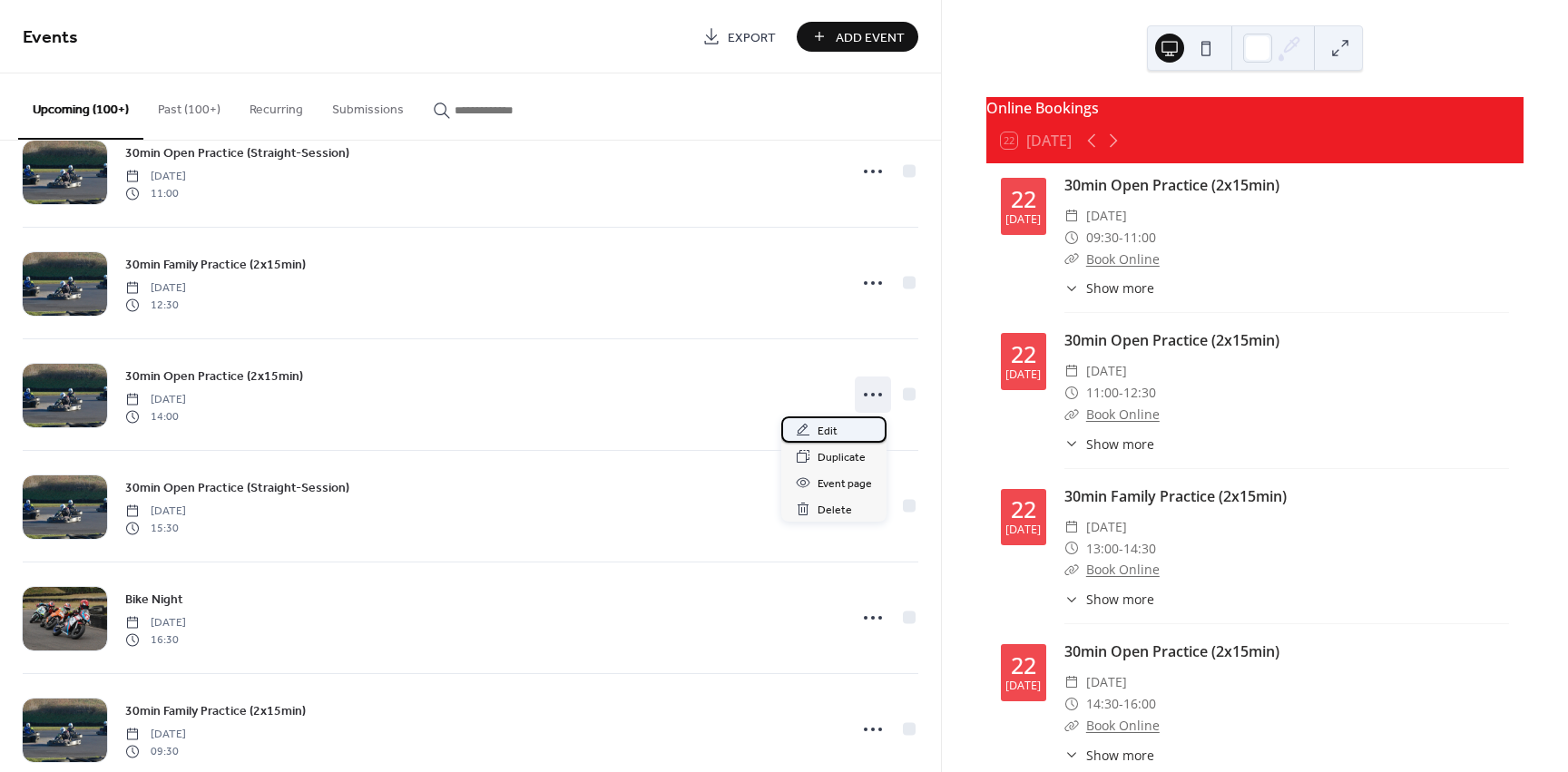 click on "Edit" at bounding box center [828, 431] 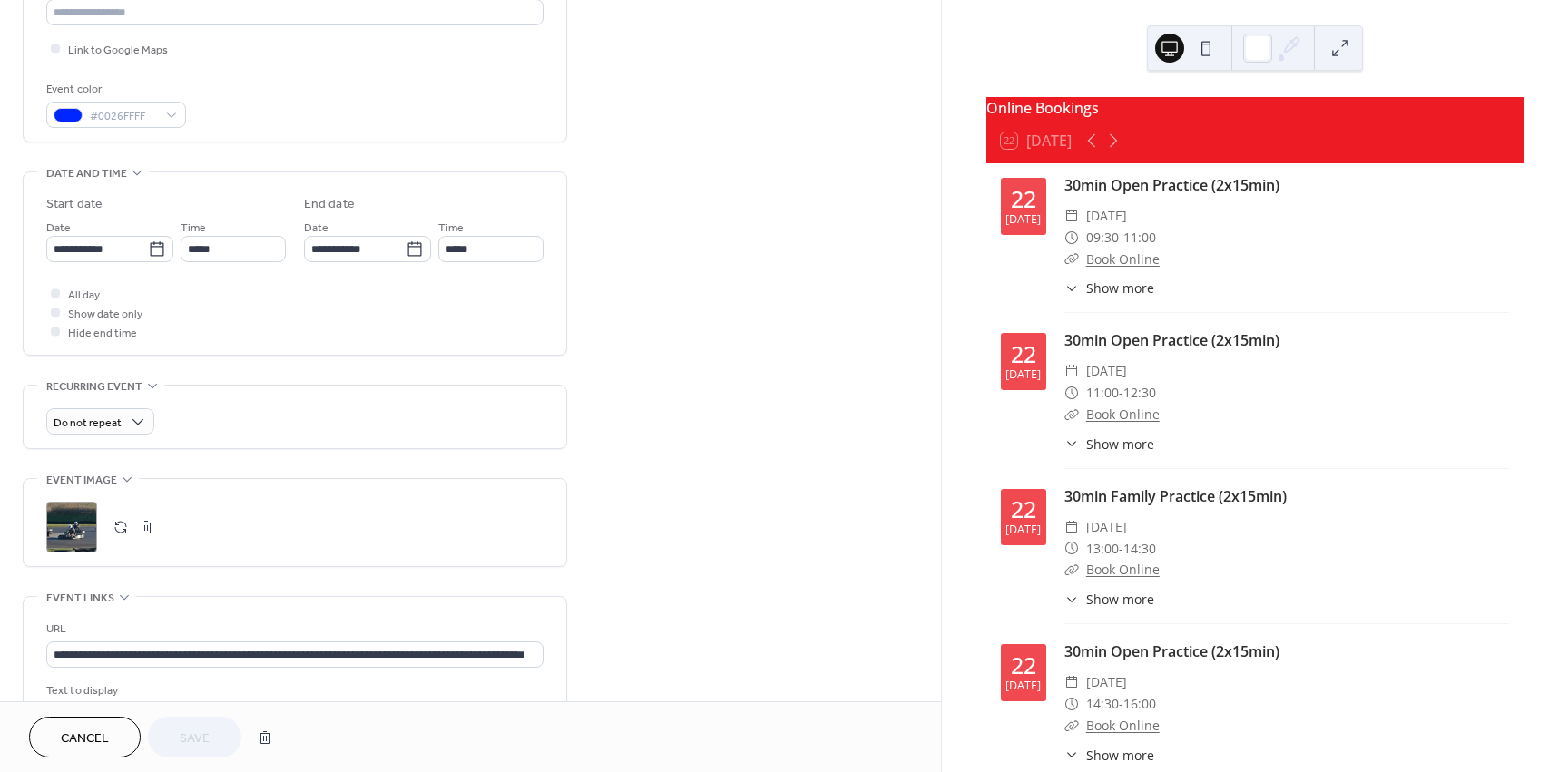 scroll, scrollTop: 647, scrollLeft: 0, axis: vertical 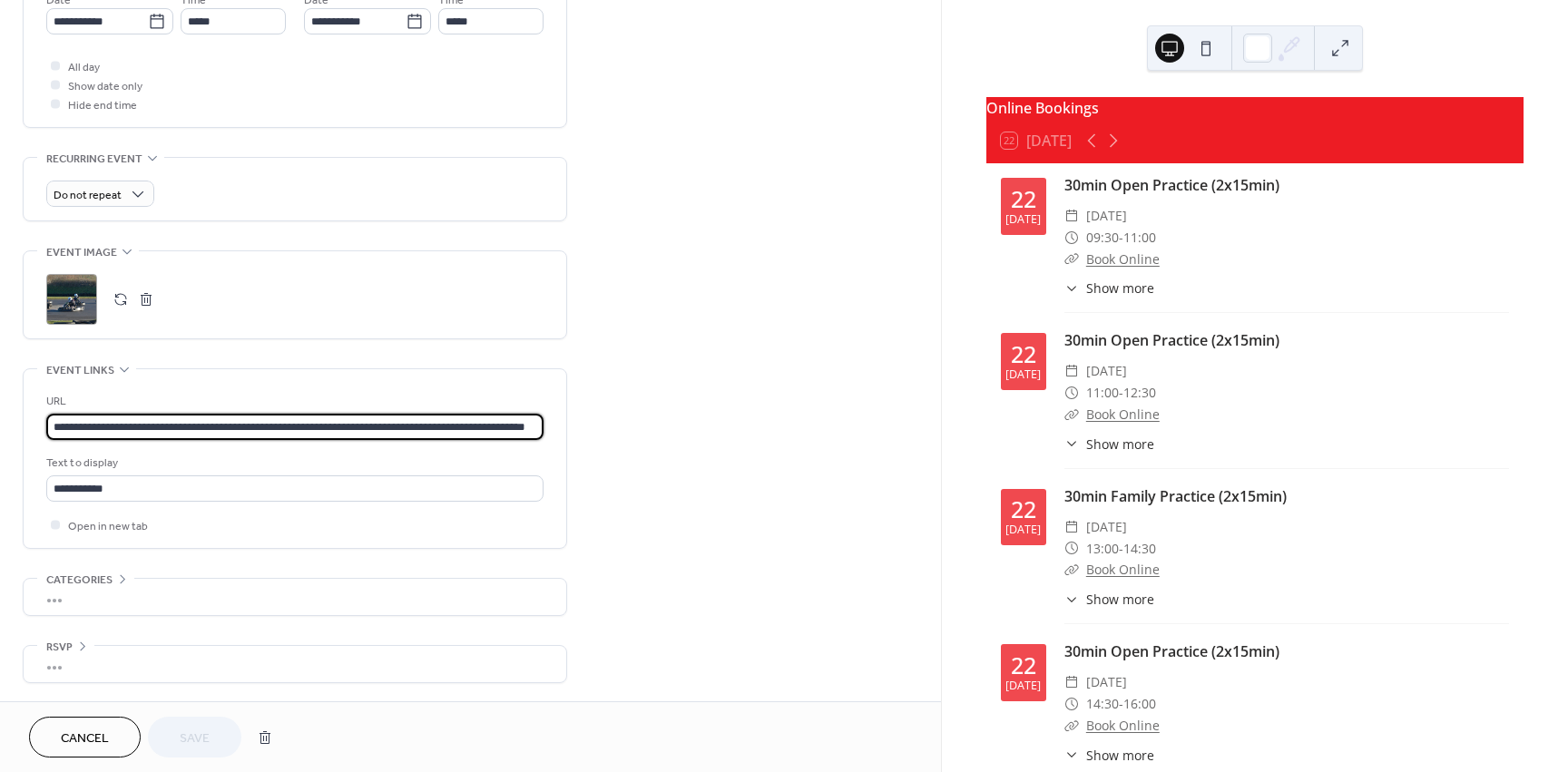 drag, startPoint x: 457, startPoint y: 423, endPoint x: 675, endPoint y: 419, distance: 218.03669 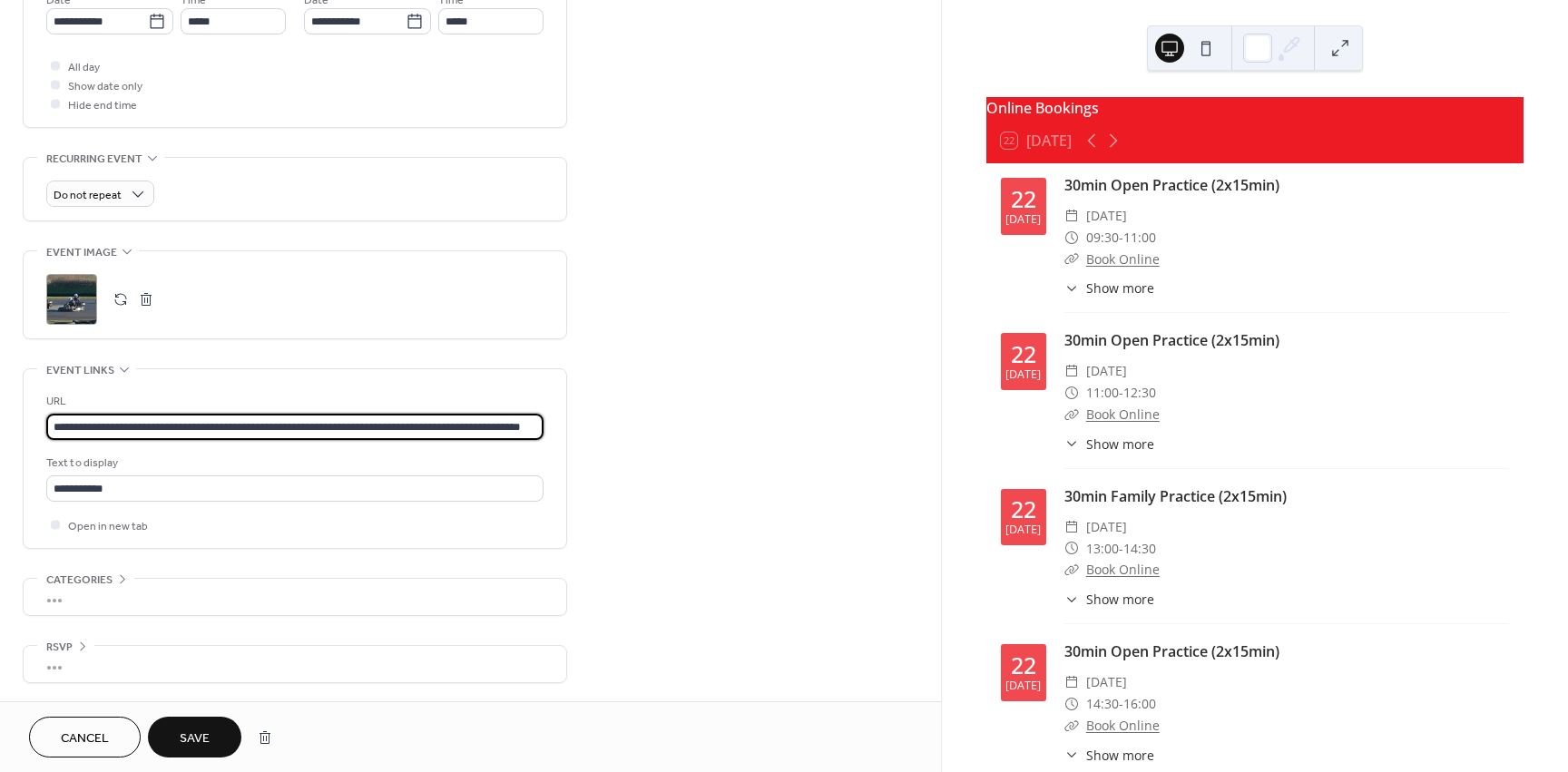 scroll, scrollTop: 0, scrollLeft: 48, axis: horizontal 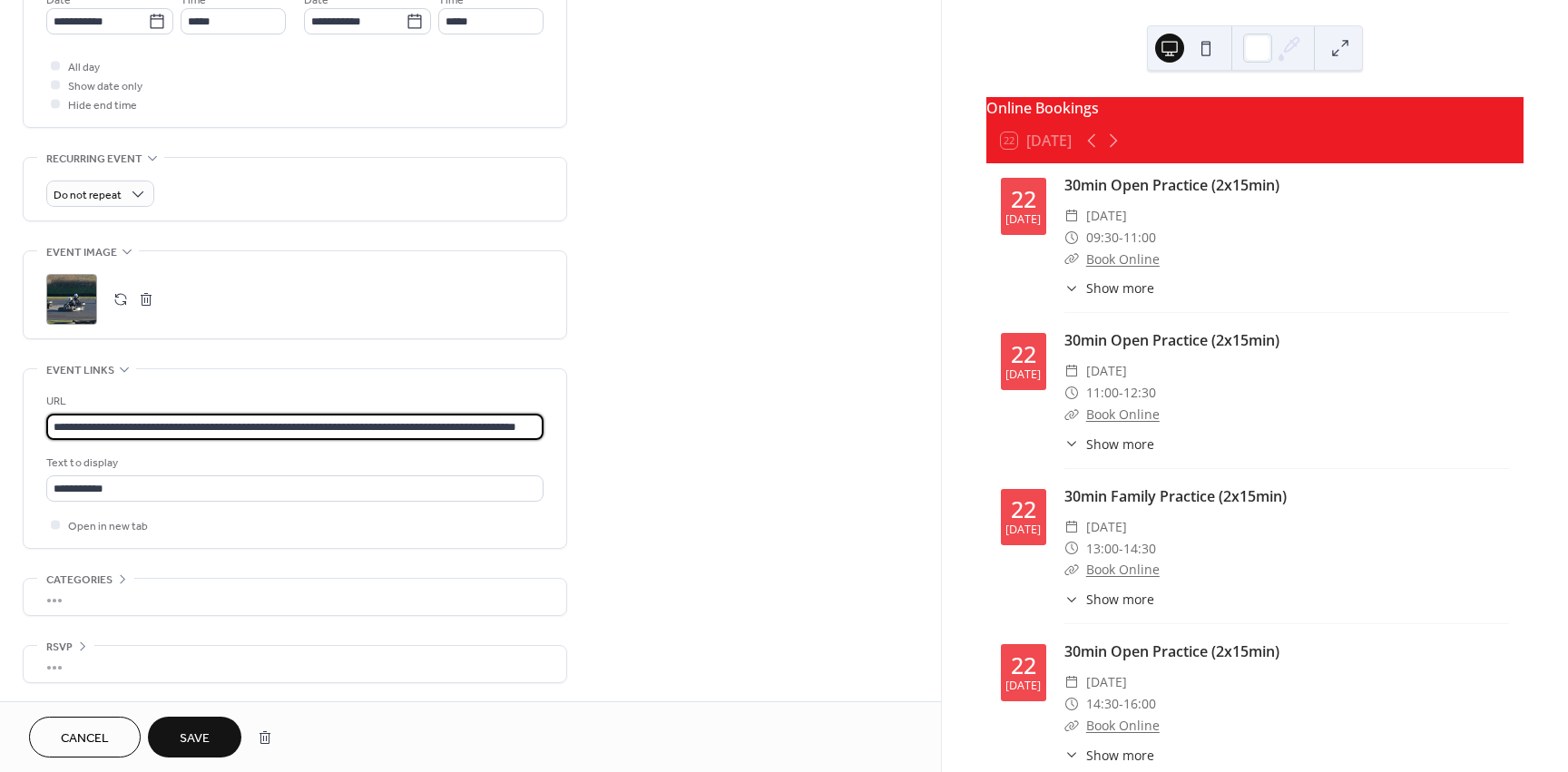 click on "**********" at bounding box center [295, 426] 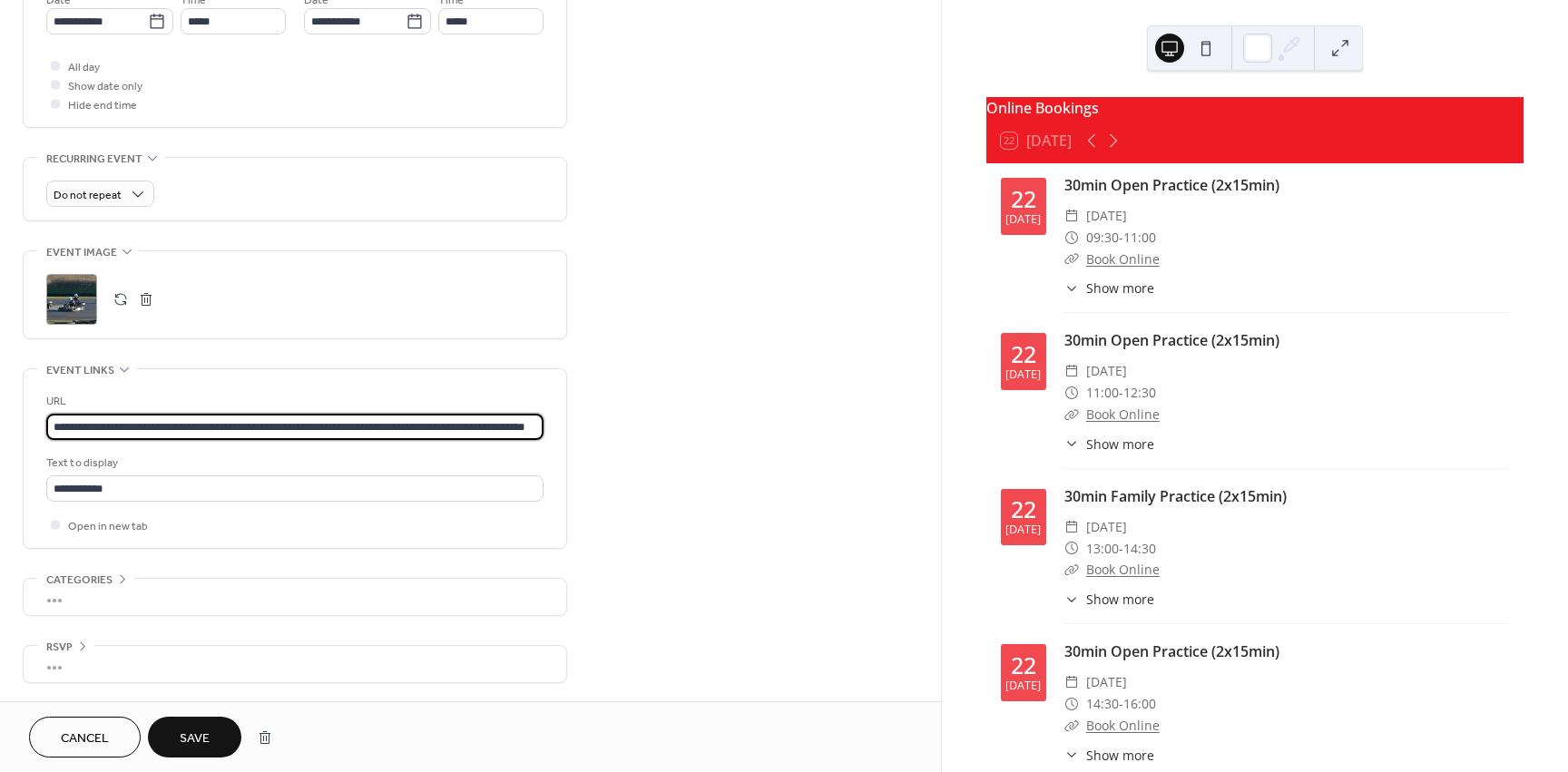 scroll, scrollTop: 0, scrollLeft: 60, axis: horizontal 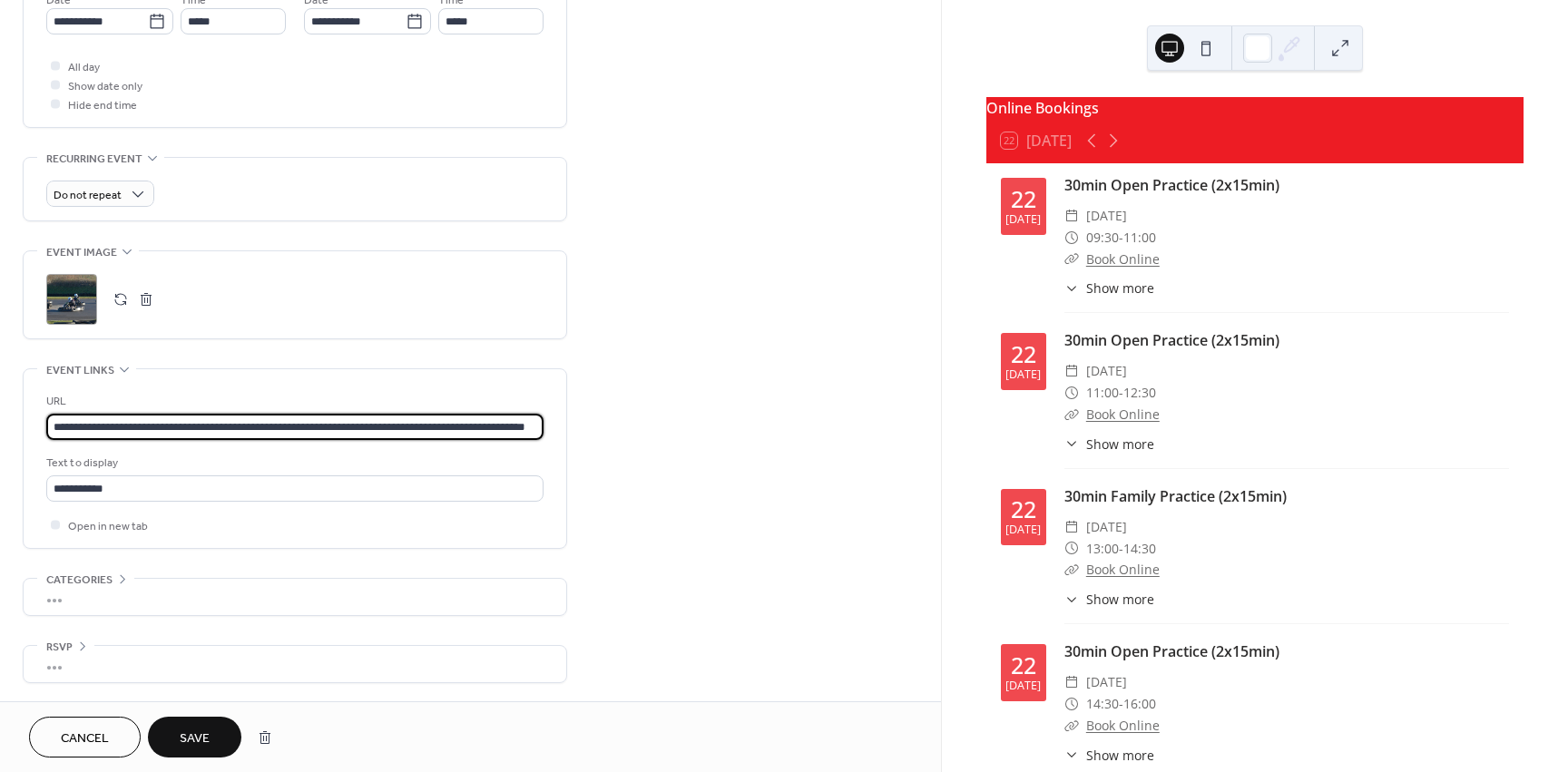 type on "**********" 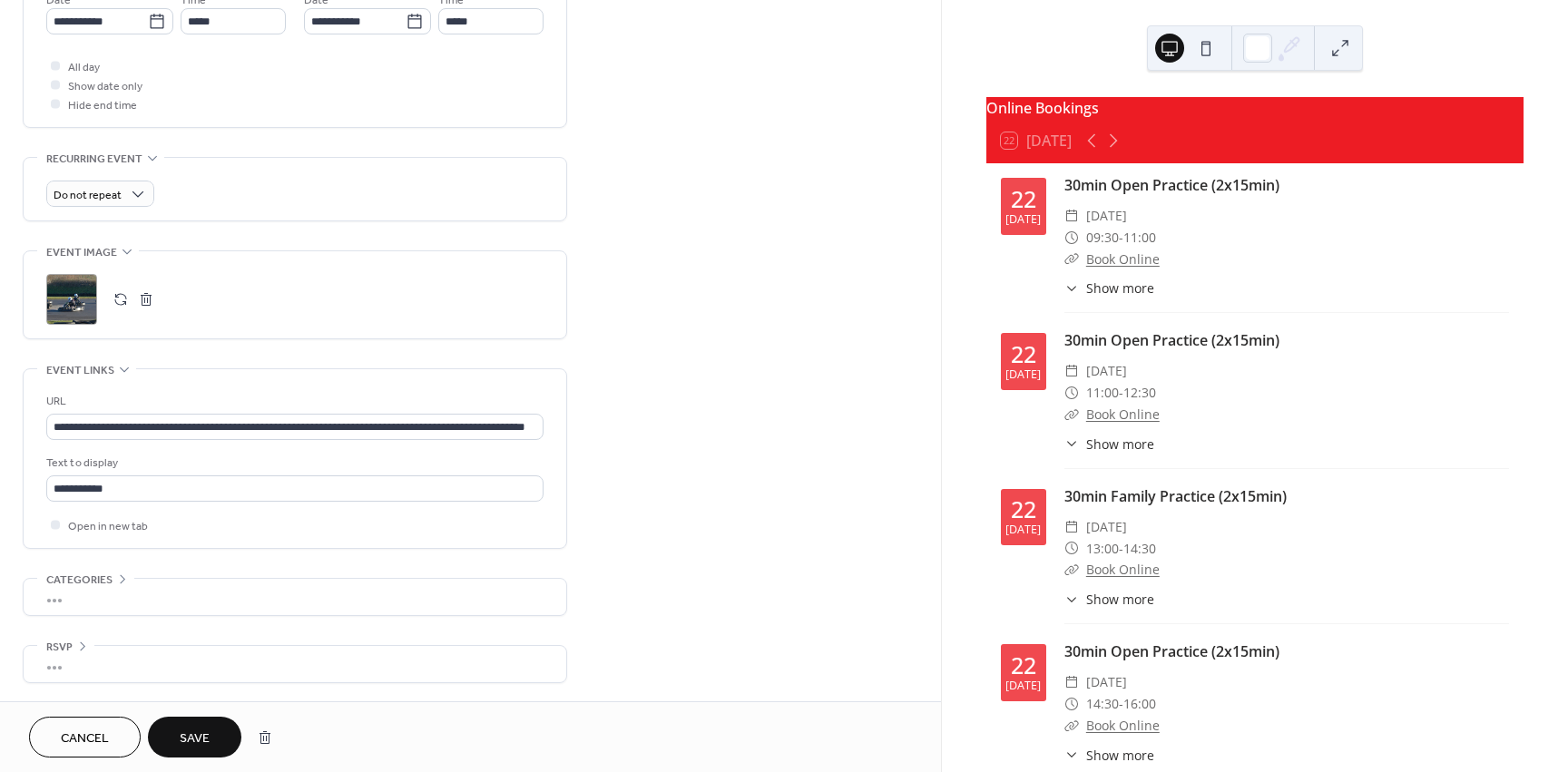 click on "Save" at bounding box center [194, 738] 